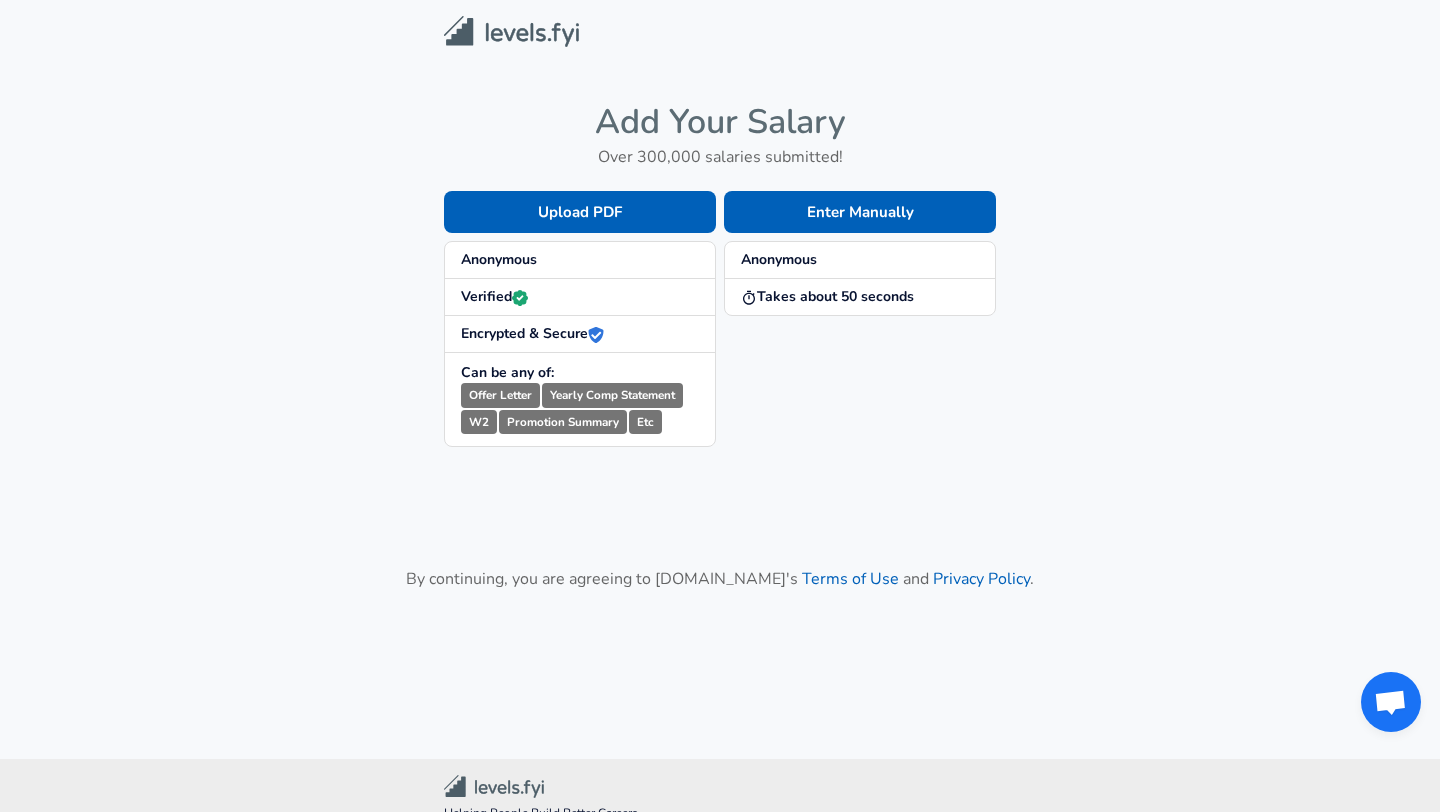 scroll, scrollTop: 0, scrollLeft: 0, axis: both 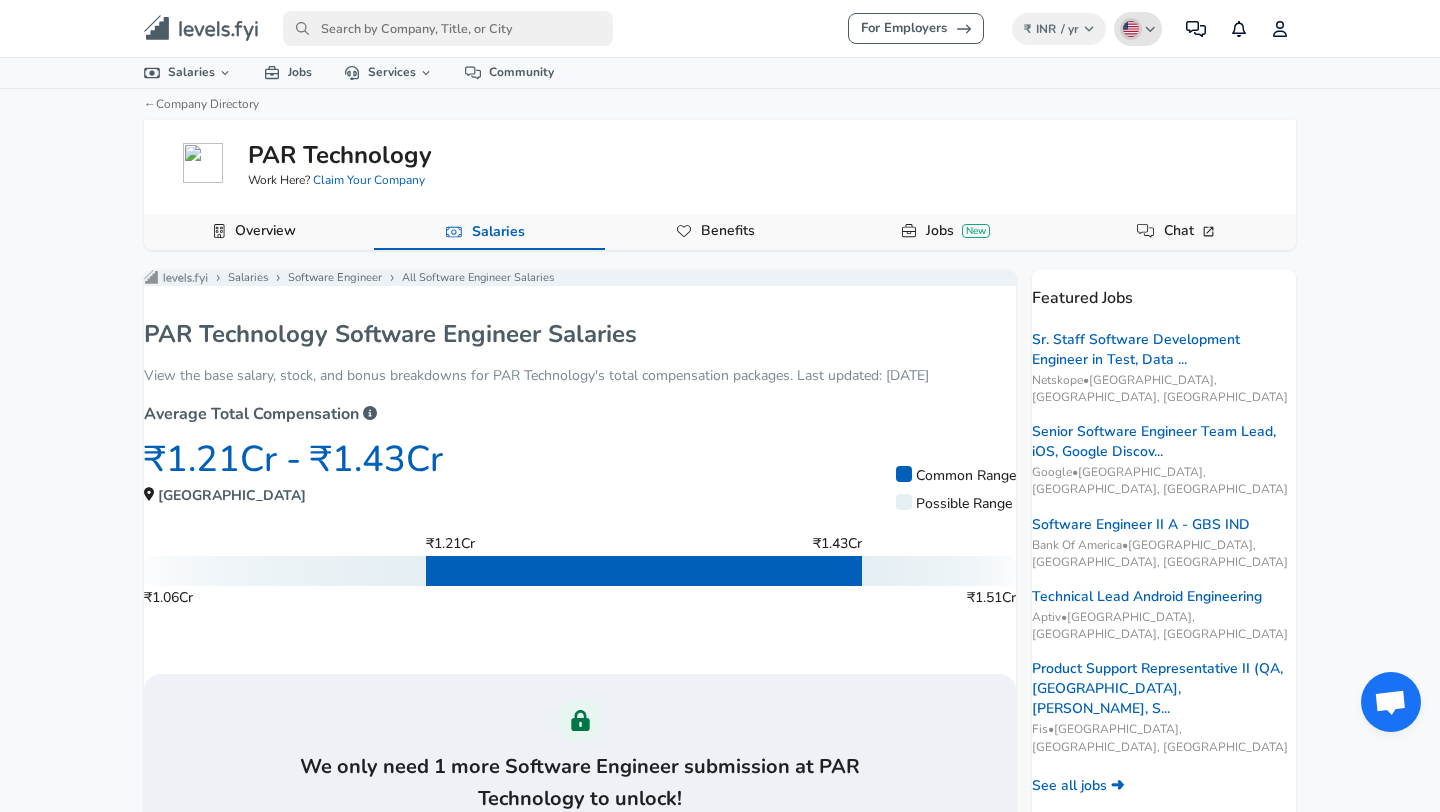click 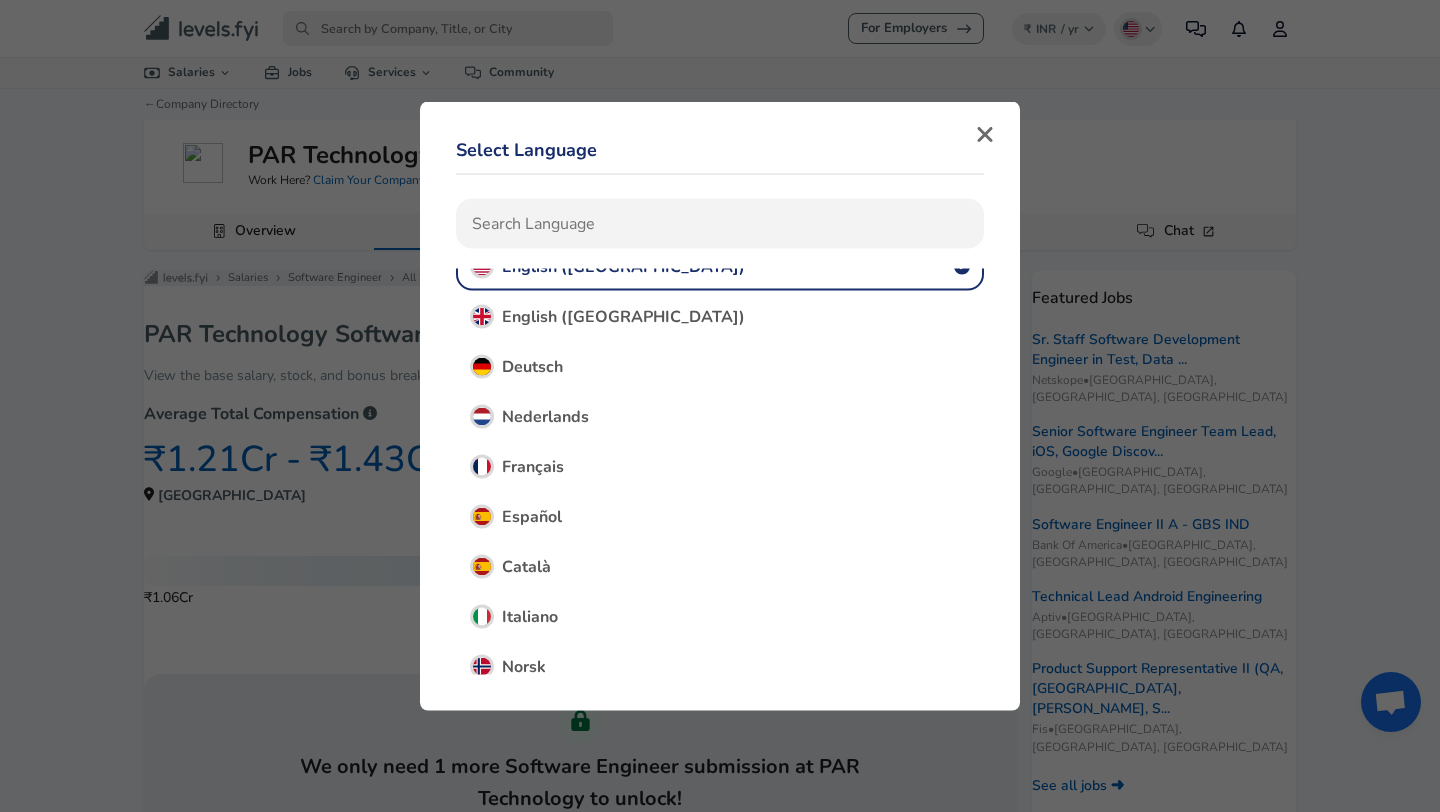 scroll, scrollTop: 0, scrollLeft: 0, axis: both 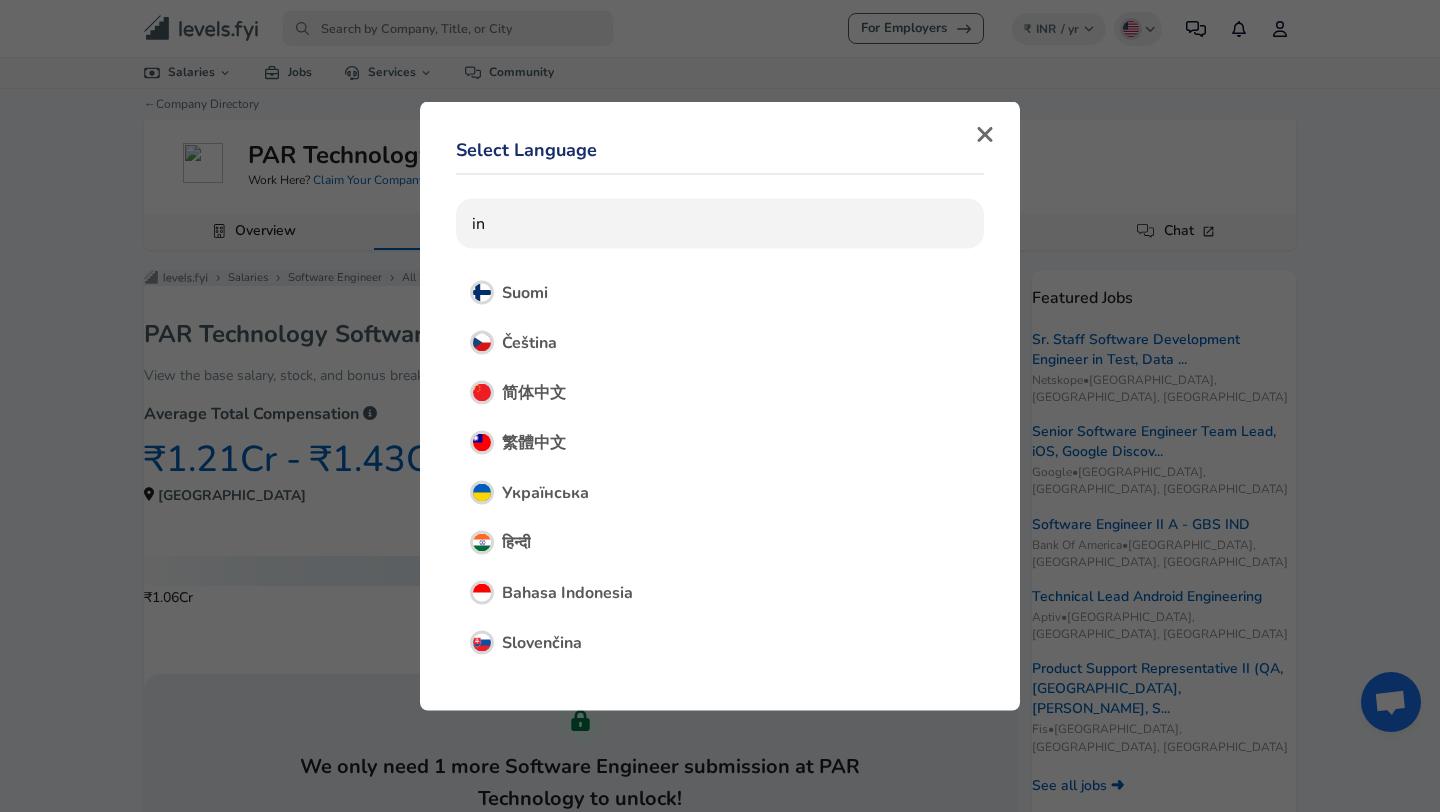 type on "i" 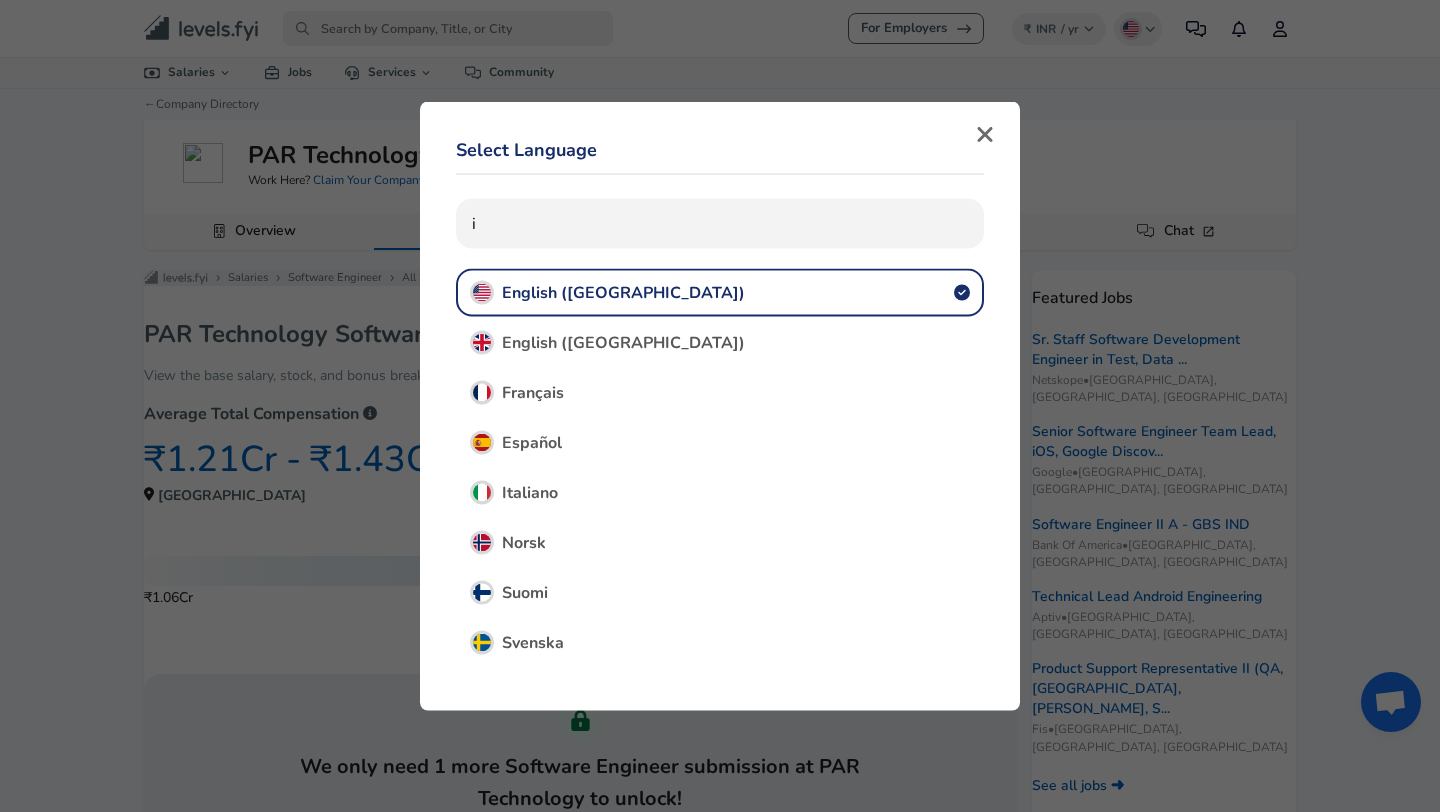 type 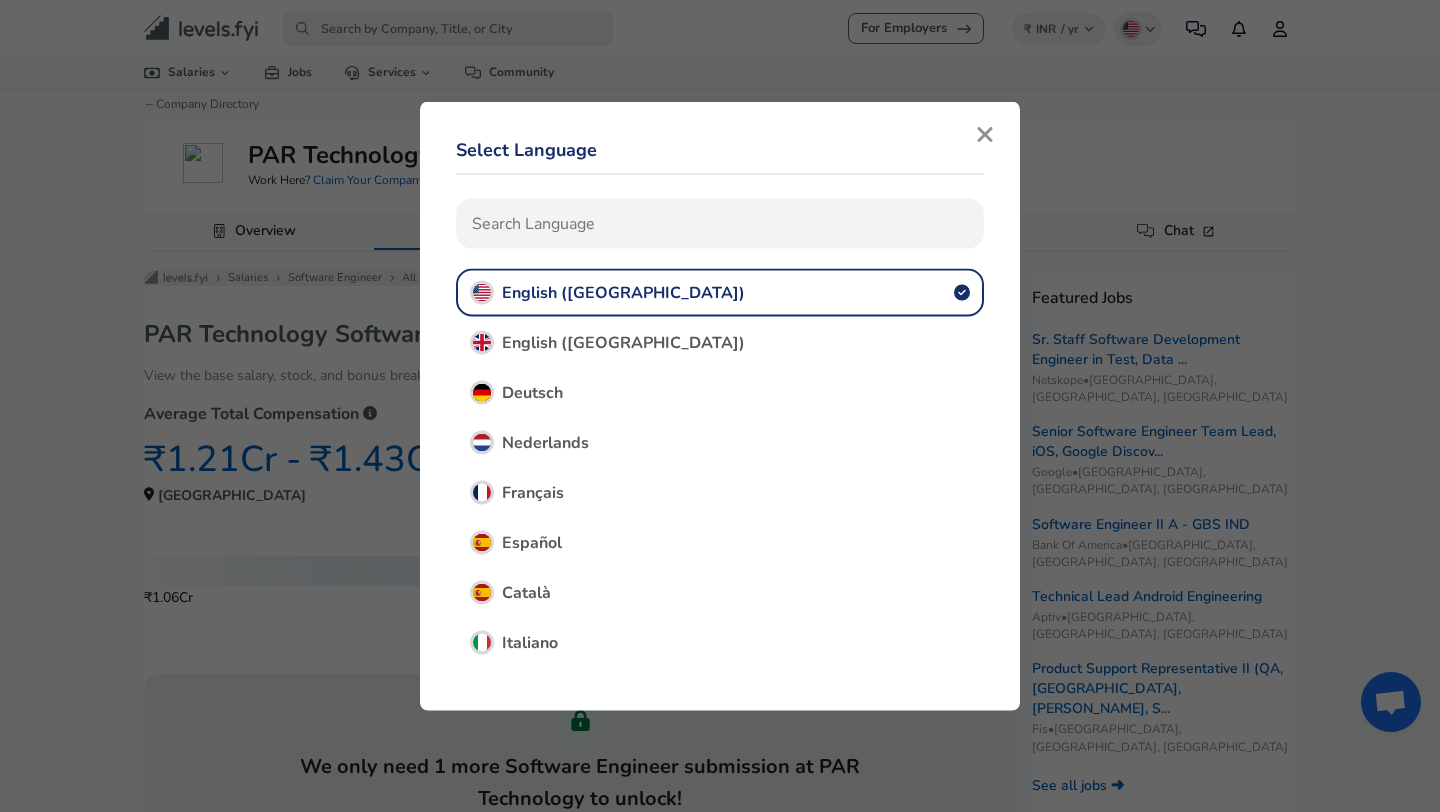 click 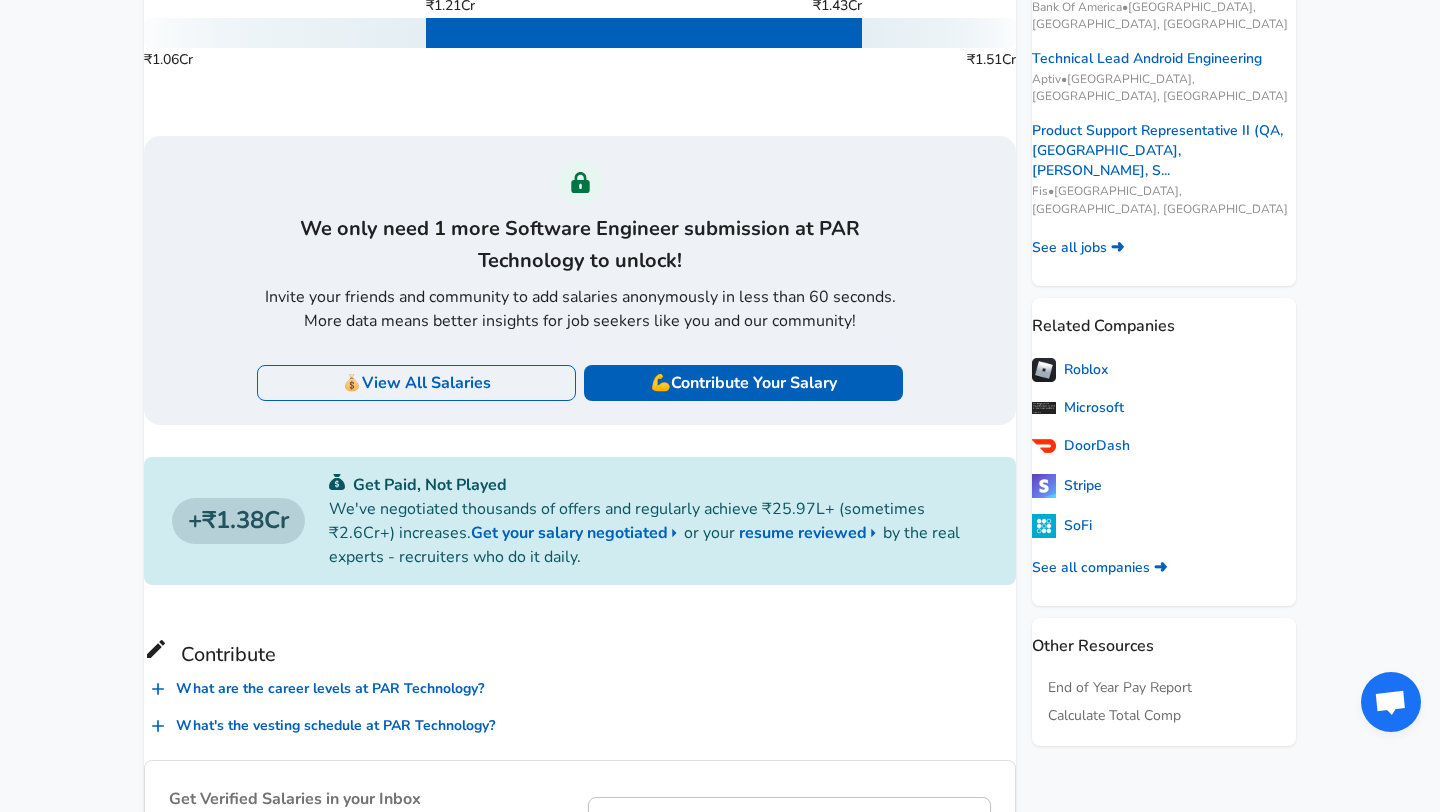 scroll, scrollTop: 532, scrollLeft: 0, axis: vertical 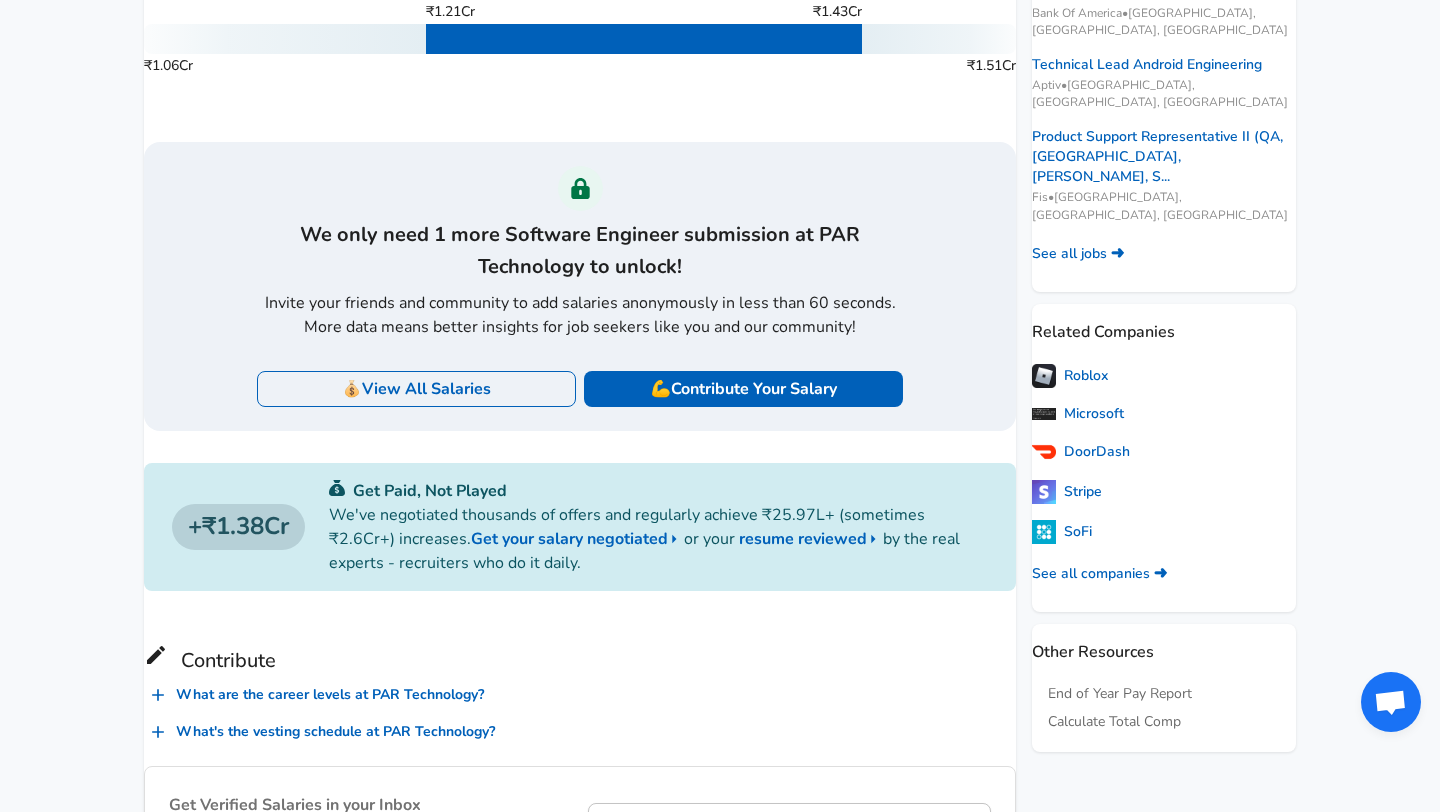 click on "Salaries" at bounding box center (461, 389) 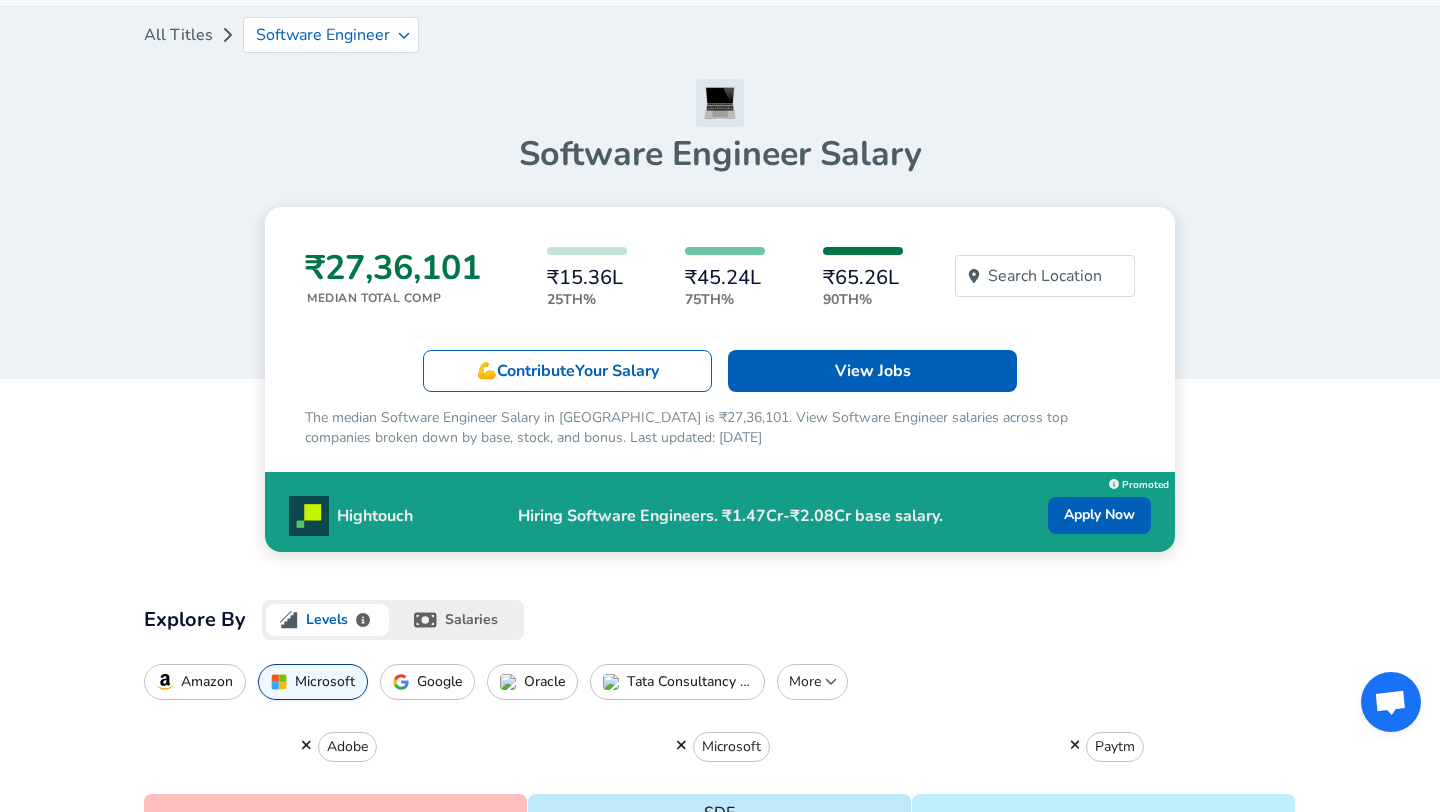 scroll, scrollTop: 0, scrollLeft: 0, axis: both 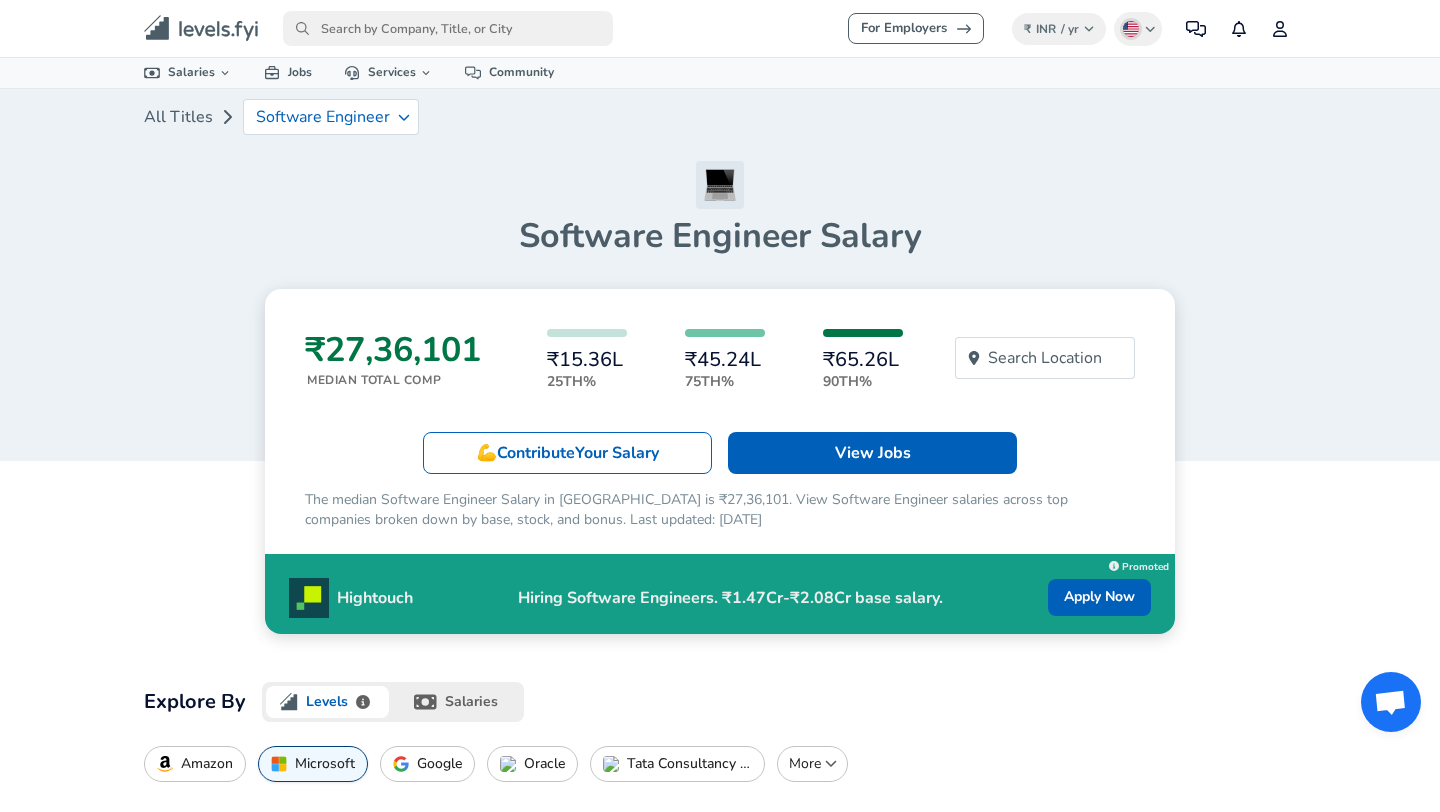 click on "Your Salary" at bounding box center [617, 453] 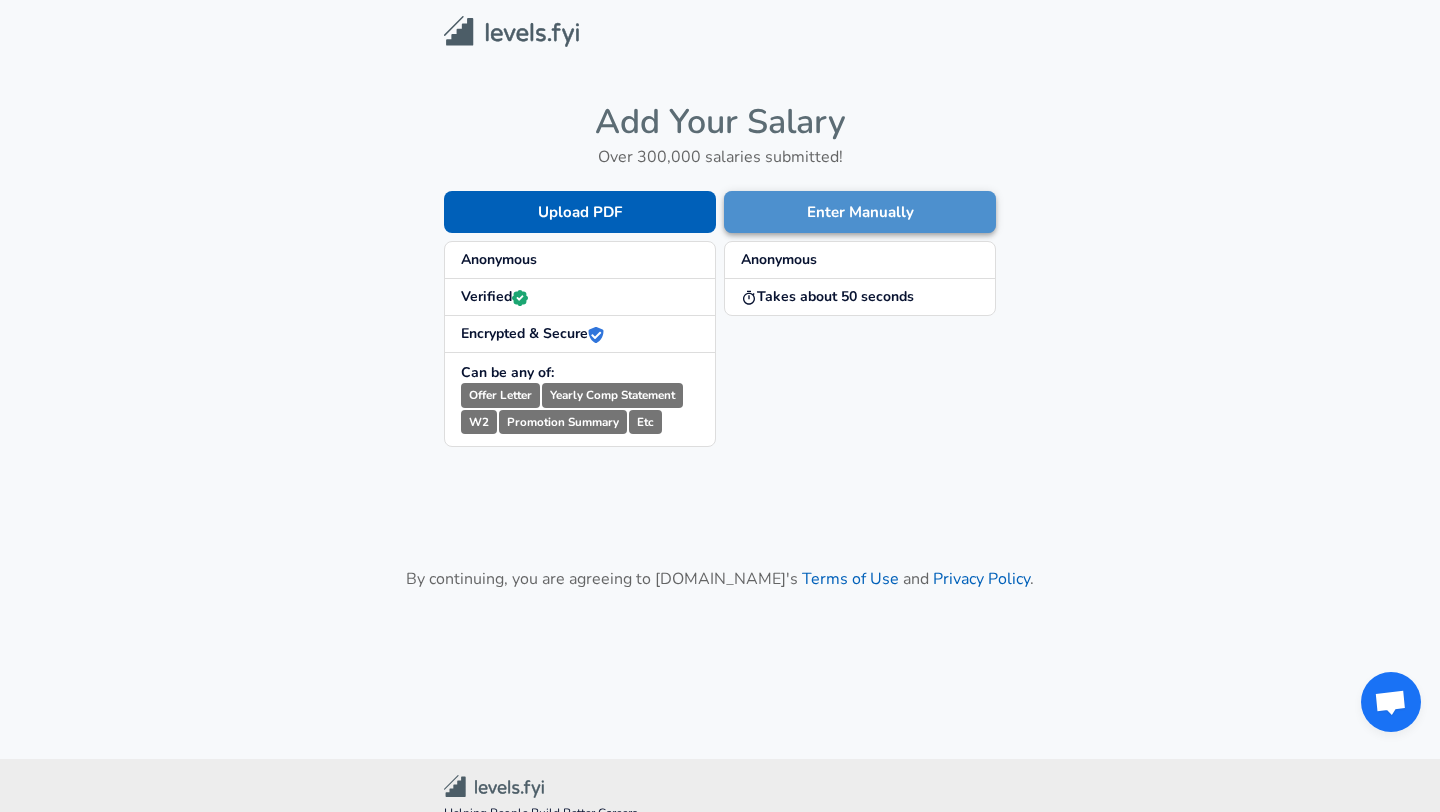 click on "Enter Manually" at bounding box center [860, 212] 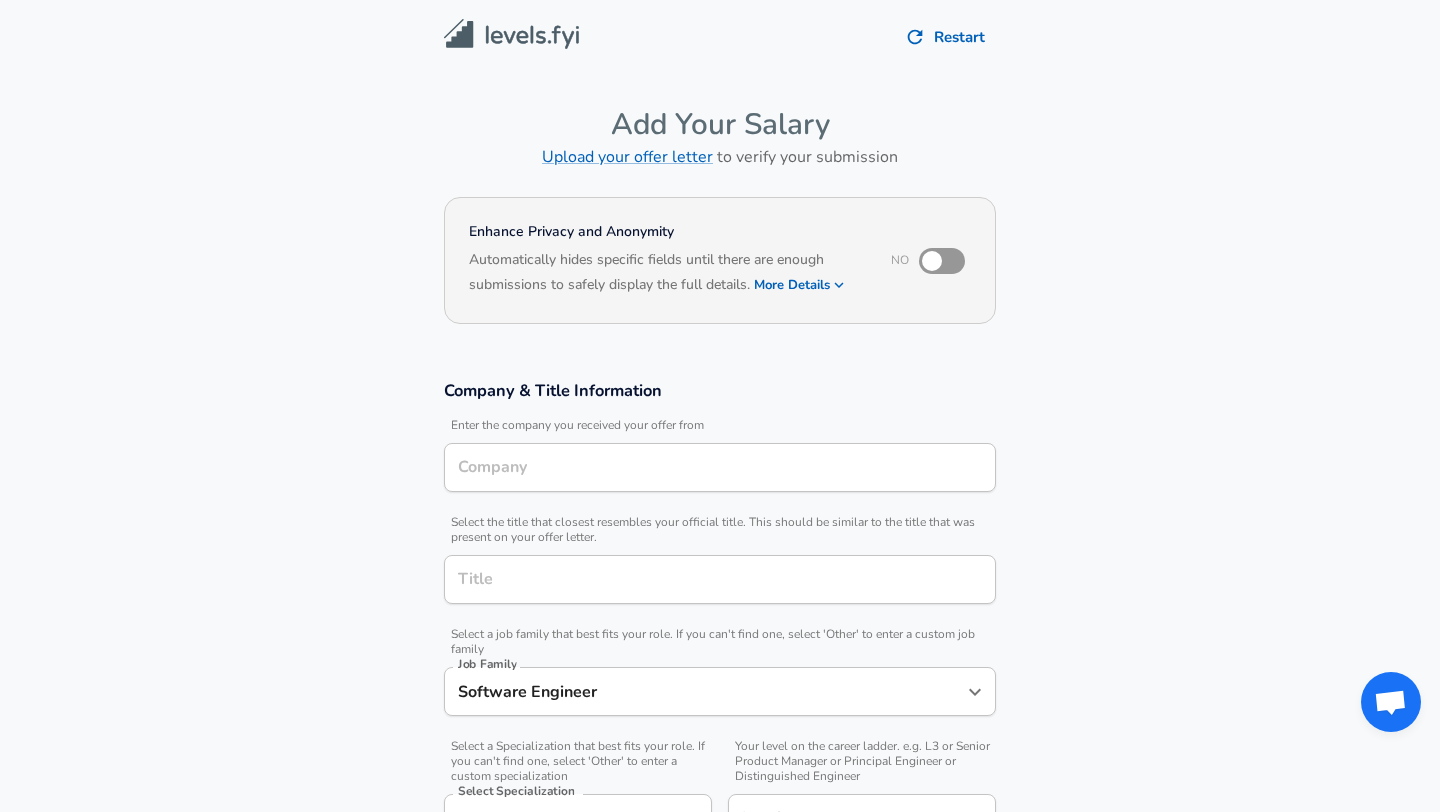 type on "Rooter" 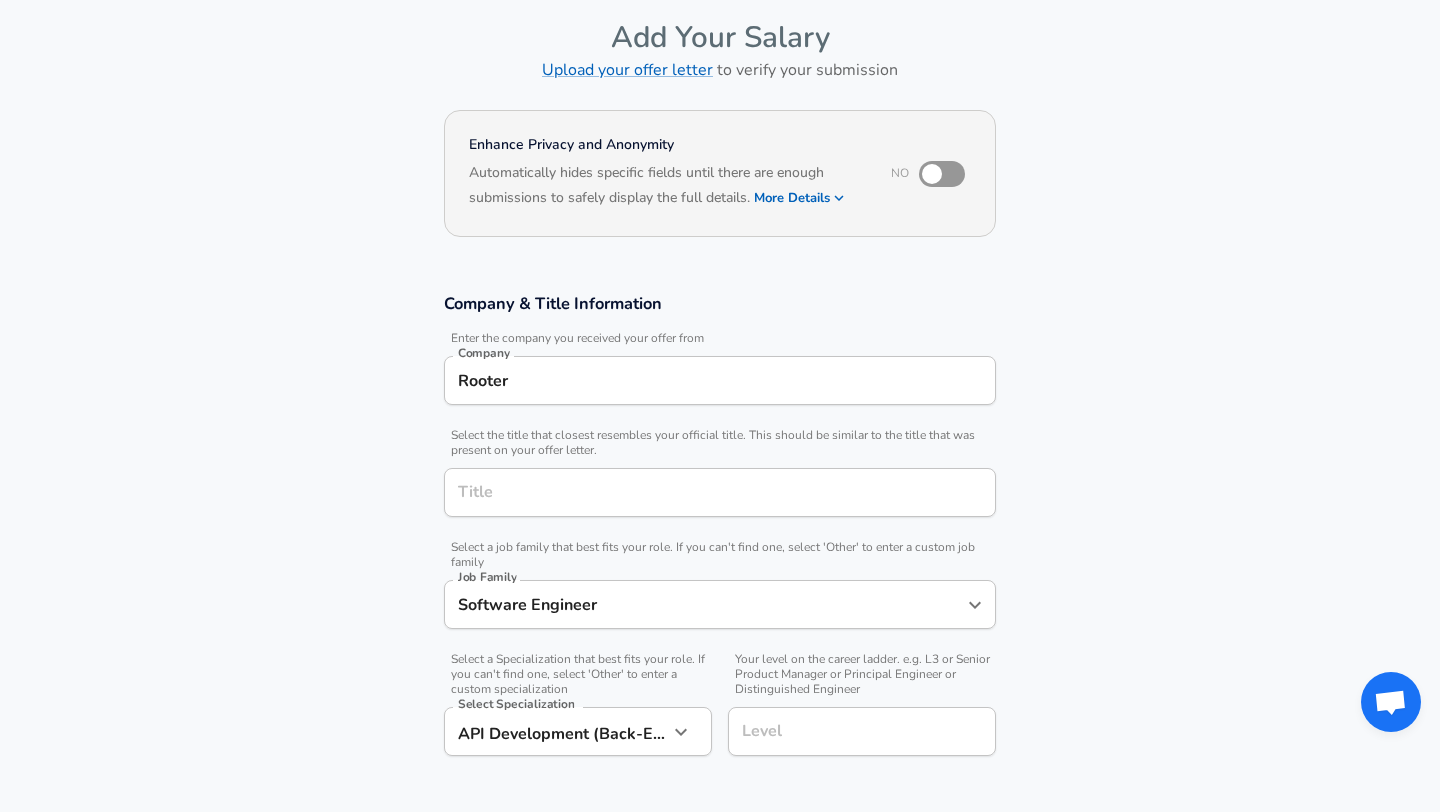 scroll, scrollTop: 98, scrollLeft: 0, axis: vertical 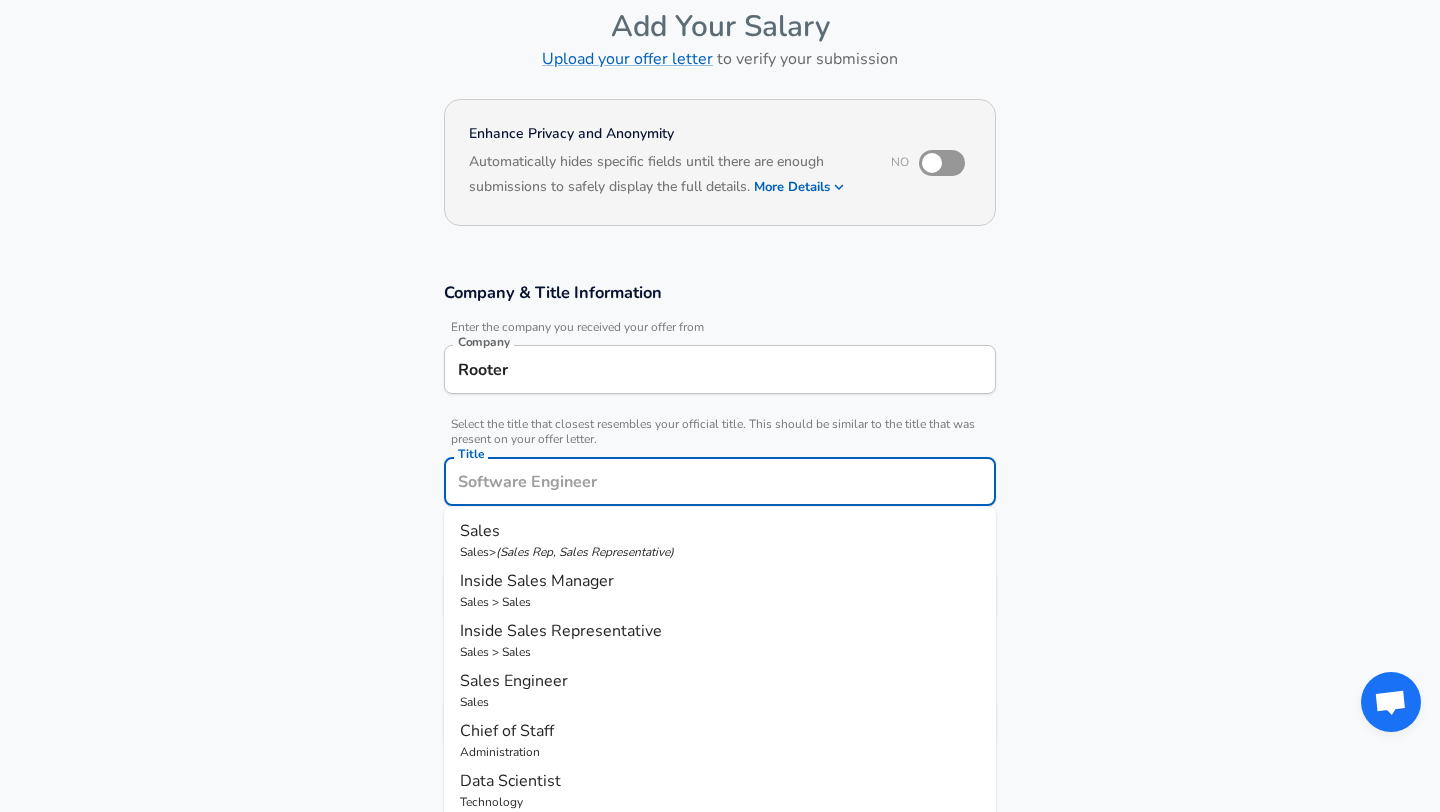click on "Title" at bounding box center (720, 481) 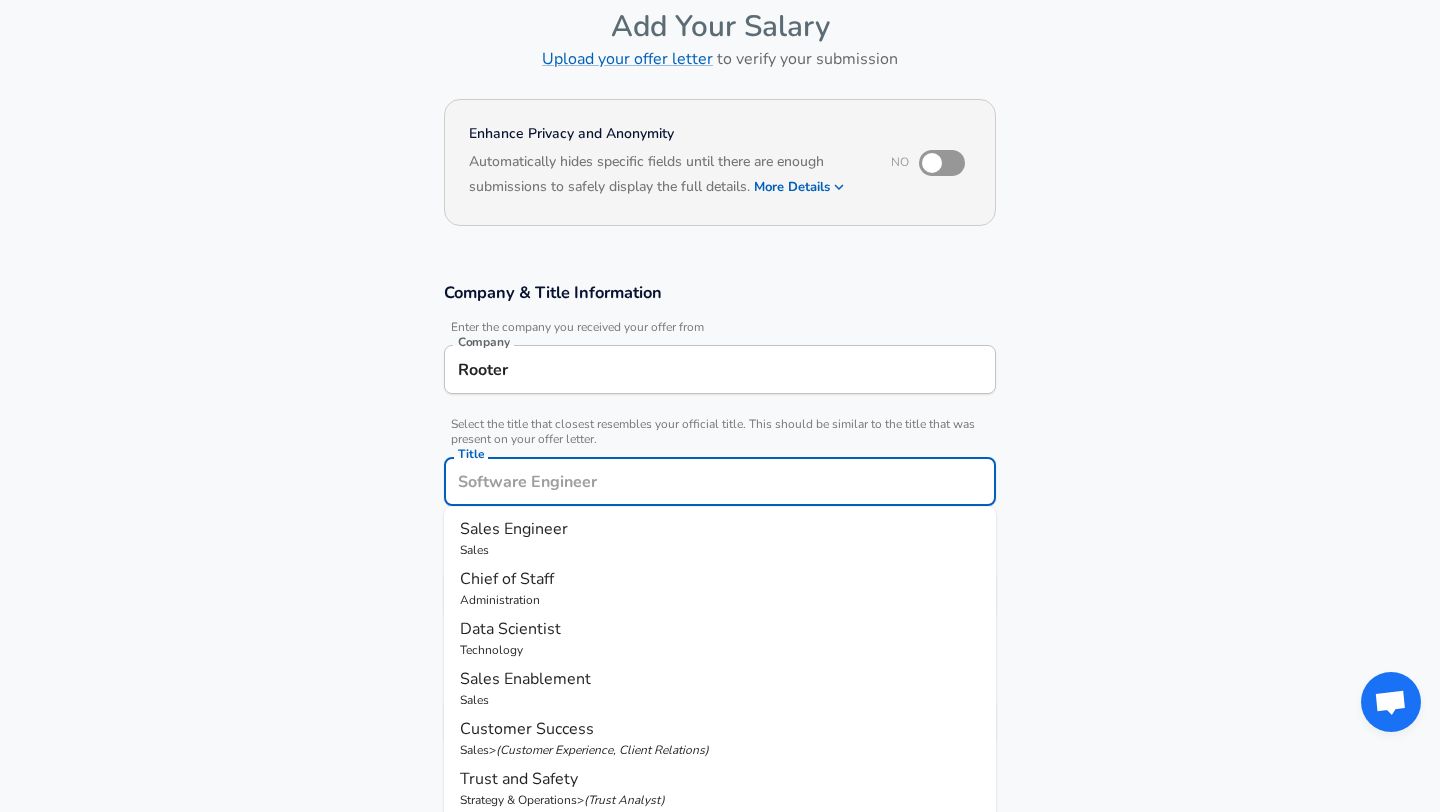 scroll, scrollTop: 191, scrollLeft: 0, axis: vertical 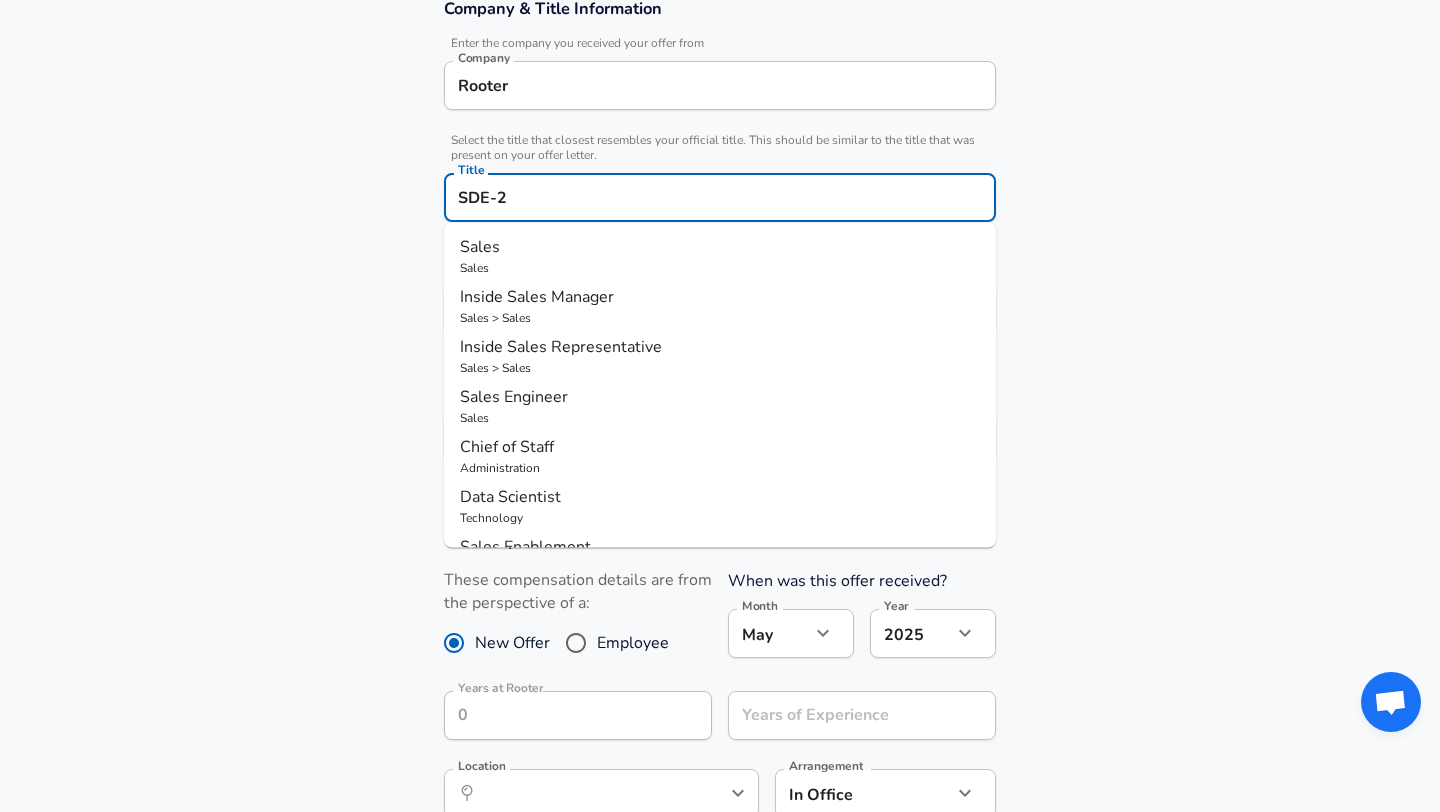 type on "SDE-2" 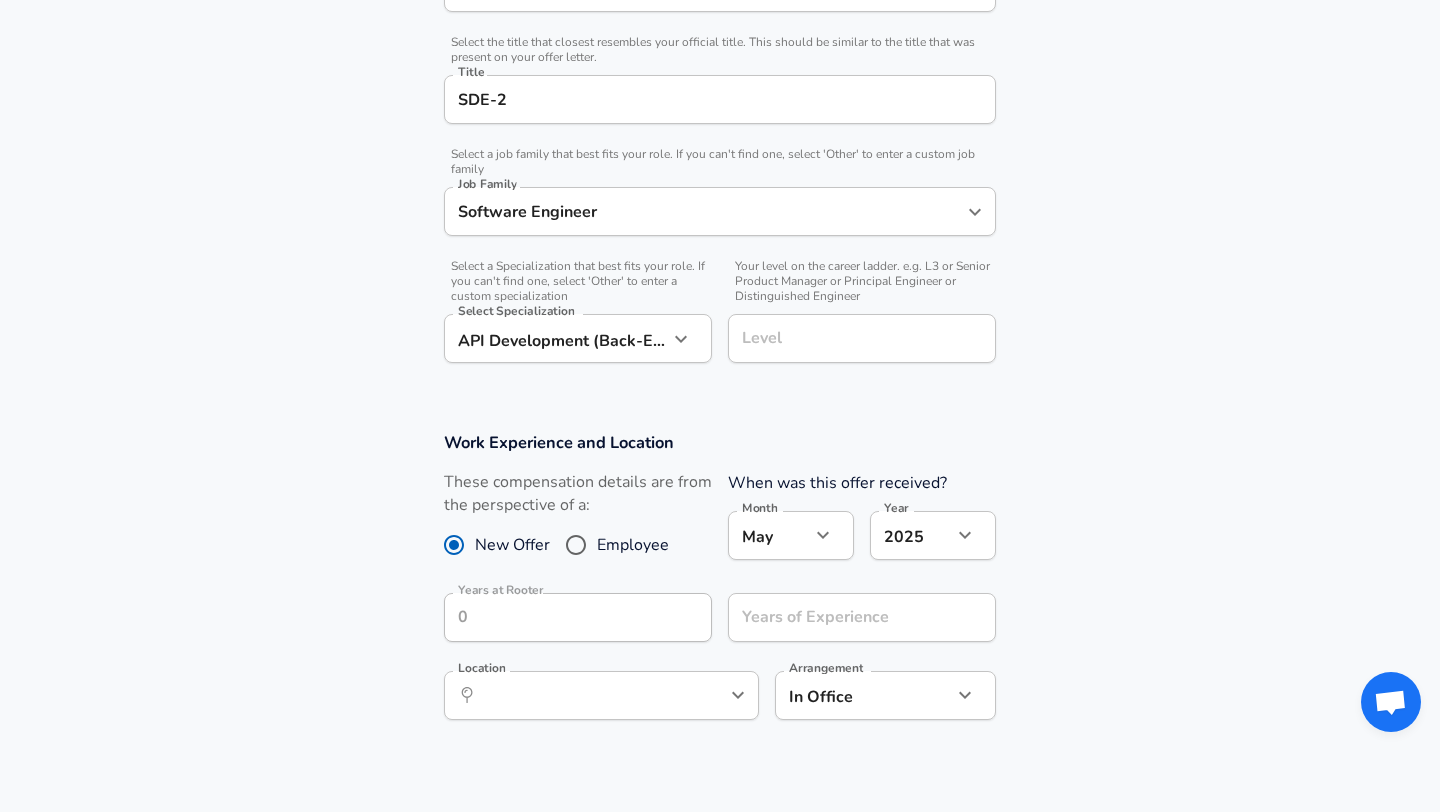 scroll, scrollTop: 489, scrollLeft: 0, axis: vertical 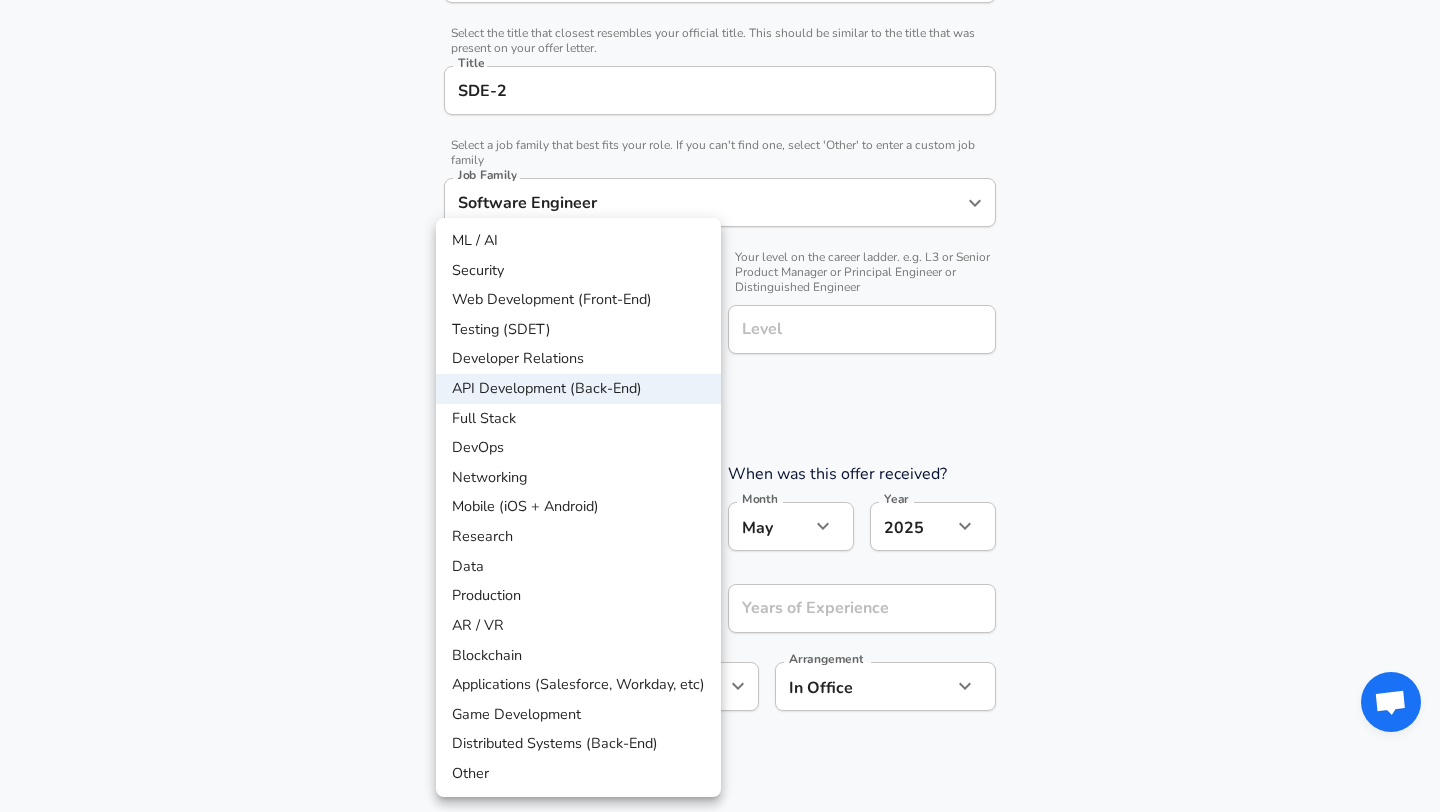 click on "Restart Add Your Salary Upload your offer letter   to verify your submission Enhance Privacy and Anonymity No Automatically hides specific fields until there are enough submissions to safely display the full details.   More Details Based on your submission and the data points that we have already collected, we will automatically hide and anonymize specific fields if there aren't enough data points to remain sufficiently anonymous. Company & Title Information   Enter the company you received your offer from Company Rooter Company   Select the title that closest resembles your official title. This should be similar to the title that was present on your offer letter. Title SDE-2 Title   Select a job family that best fits your role. If you can't find one, select 'Other' to enter a custom job family Job Family Software Engineer Job Family   Select a Specialization that best fits your role. If you can't find one, select 'Other' to enter a custom specialization Select Specialization API Development (Back-End)   May" at bounding box center (720, -83) 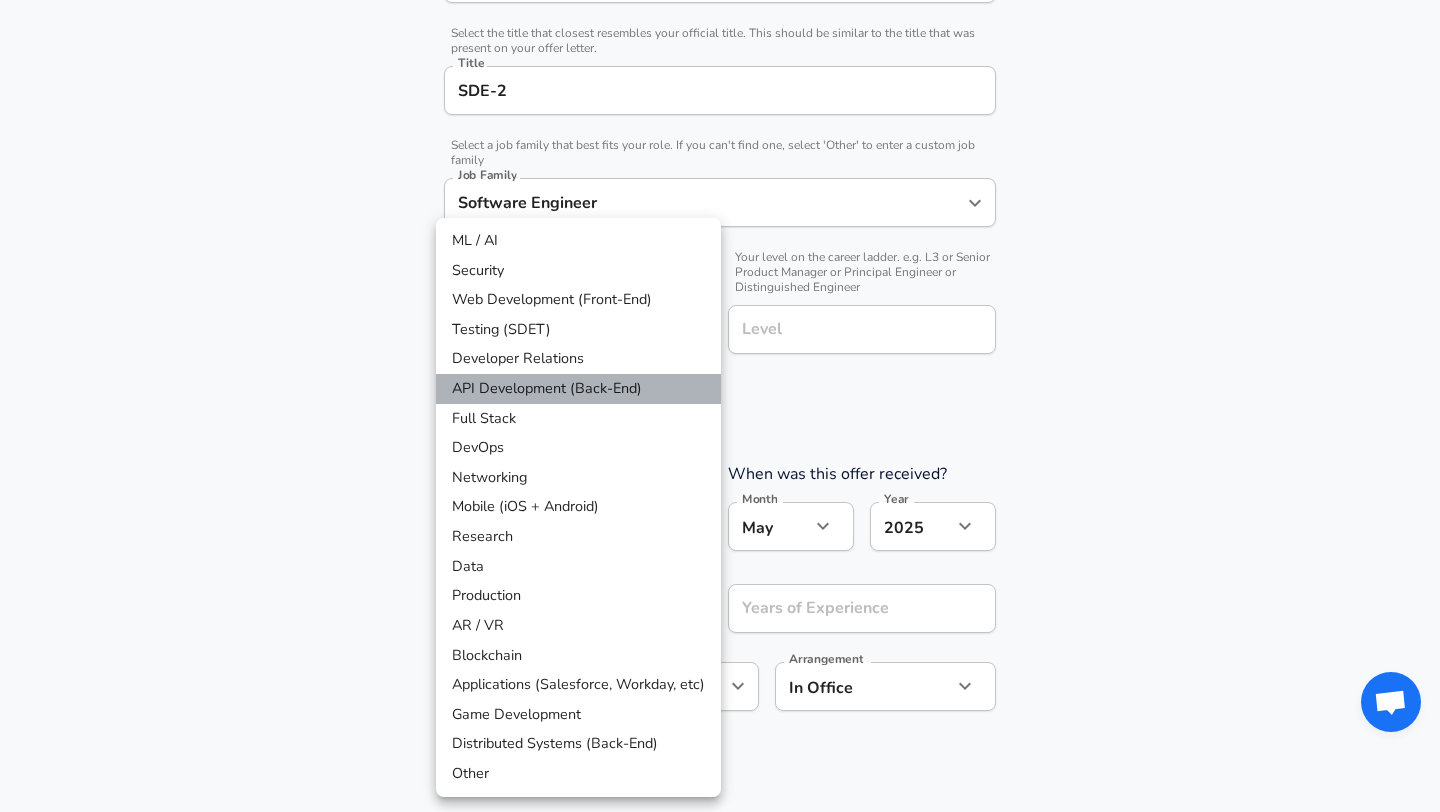 click on "API Development (Back-End)" at bounding box center (578, 389) 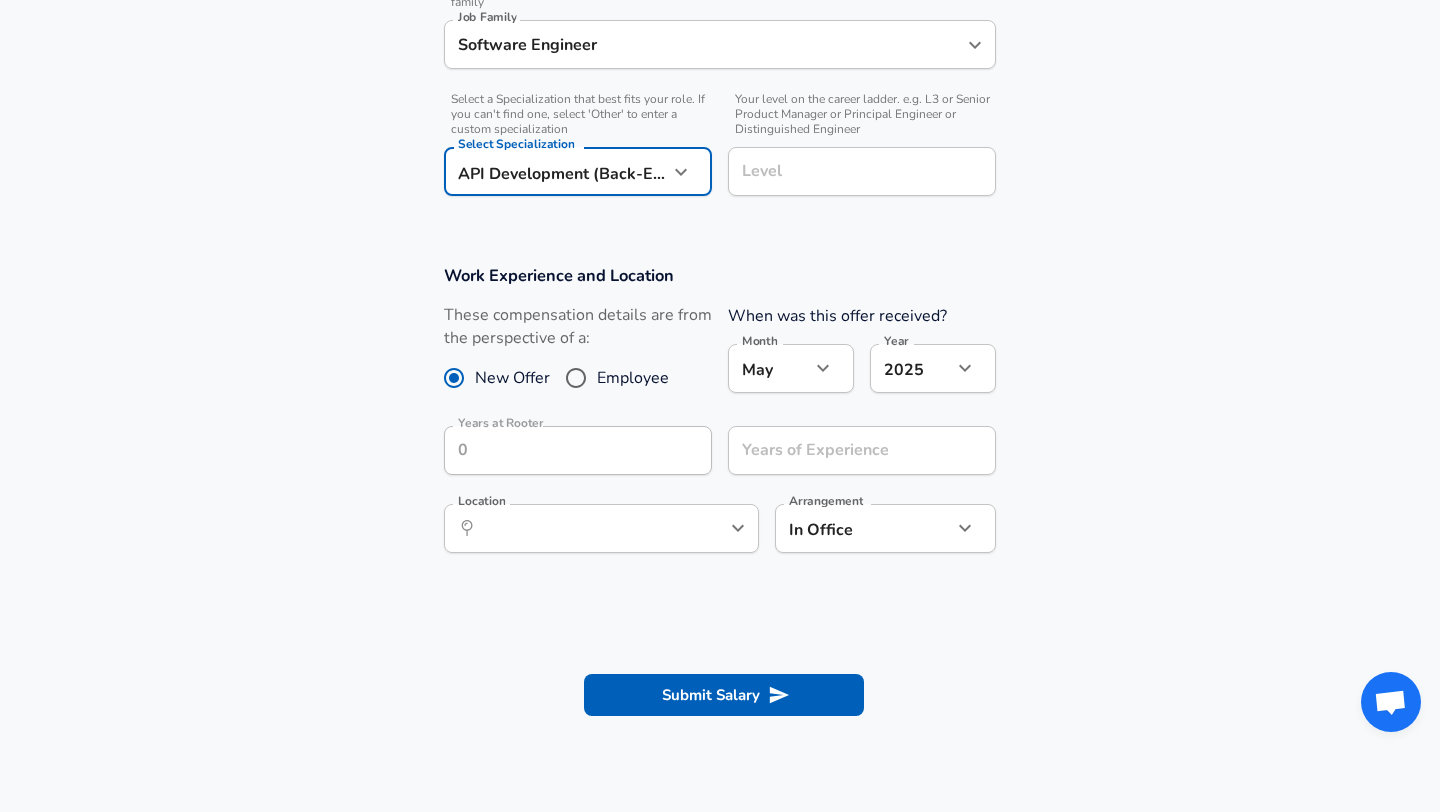 scroll, scrollTop: 652, scrollLeft: 0, axis: vertical 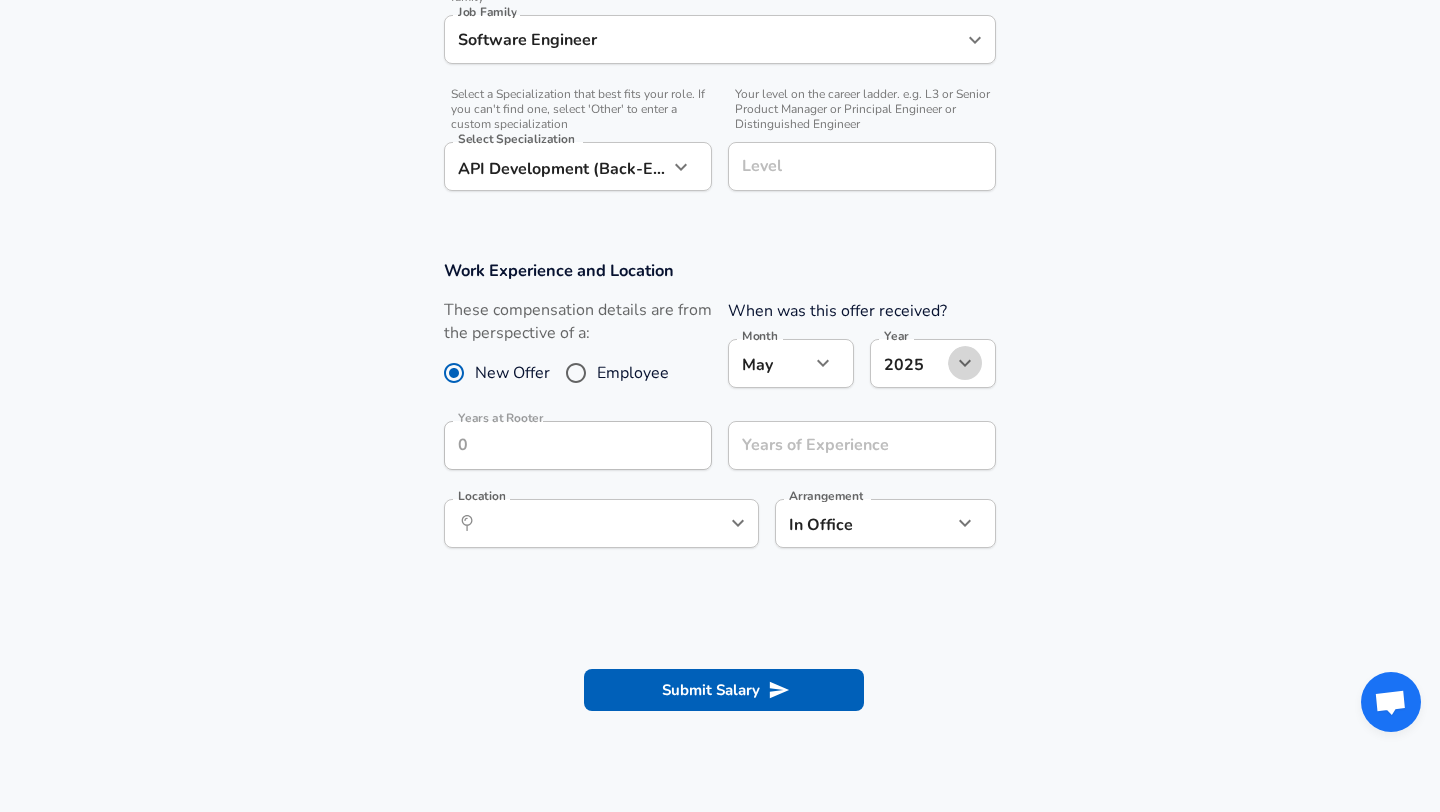 click at bounding box center [965, 363] 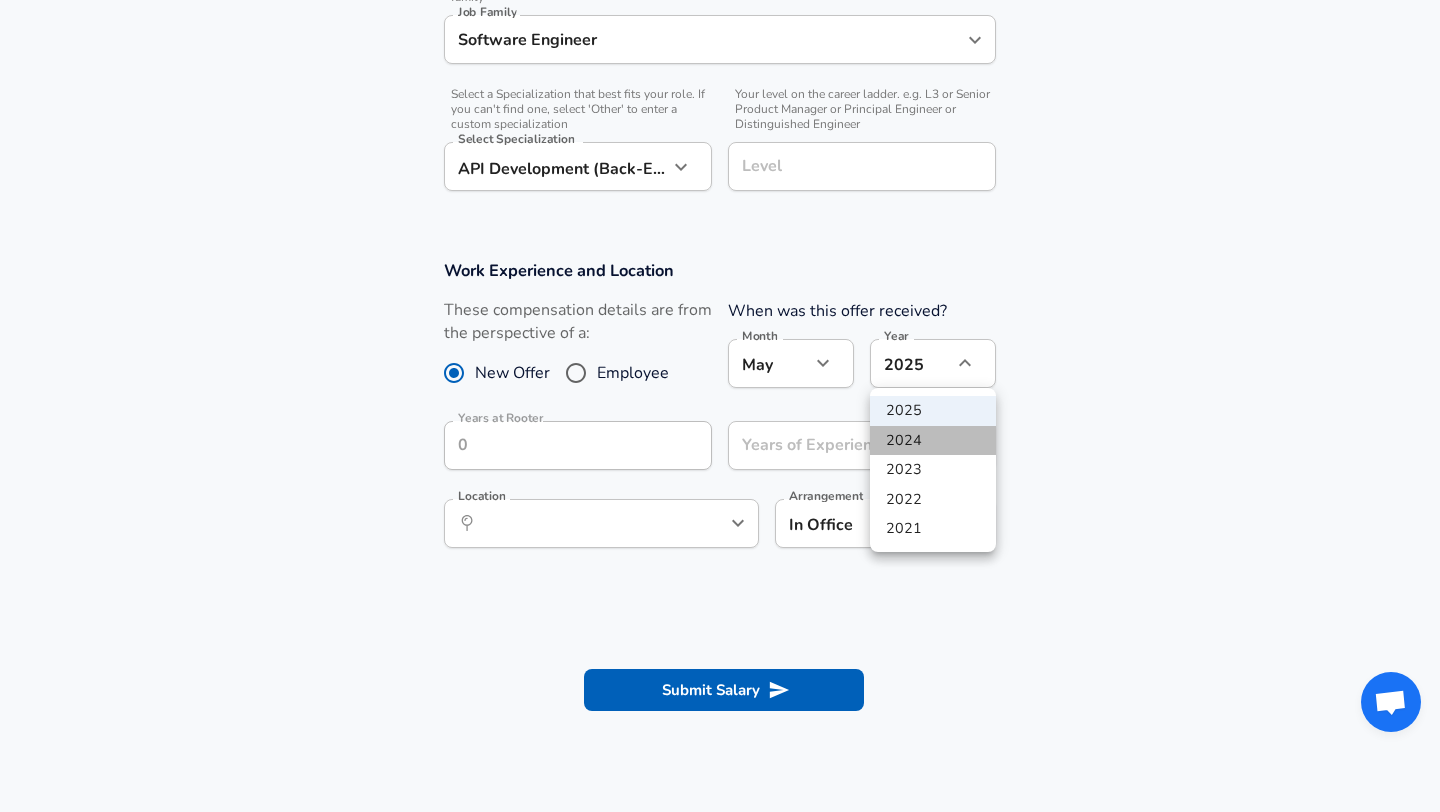 click on "2024" at bounding box center (933, 441) 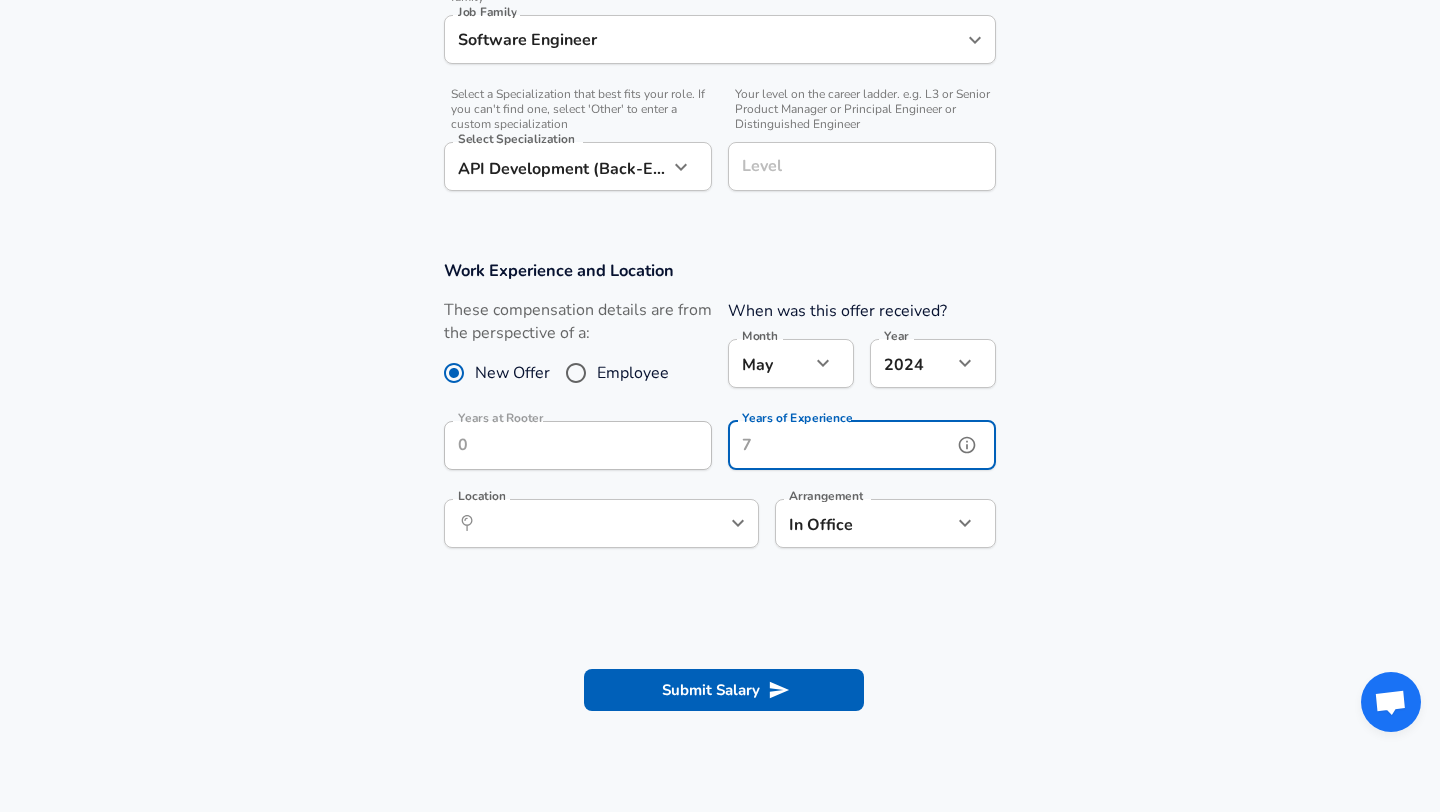 click on "Years of Experience" at bounding box center [840, 445] 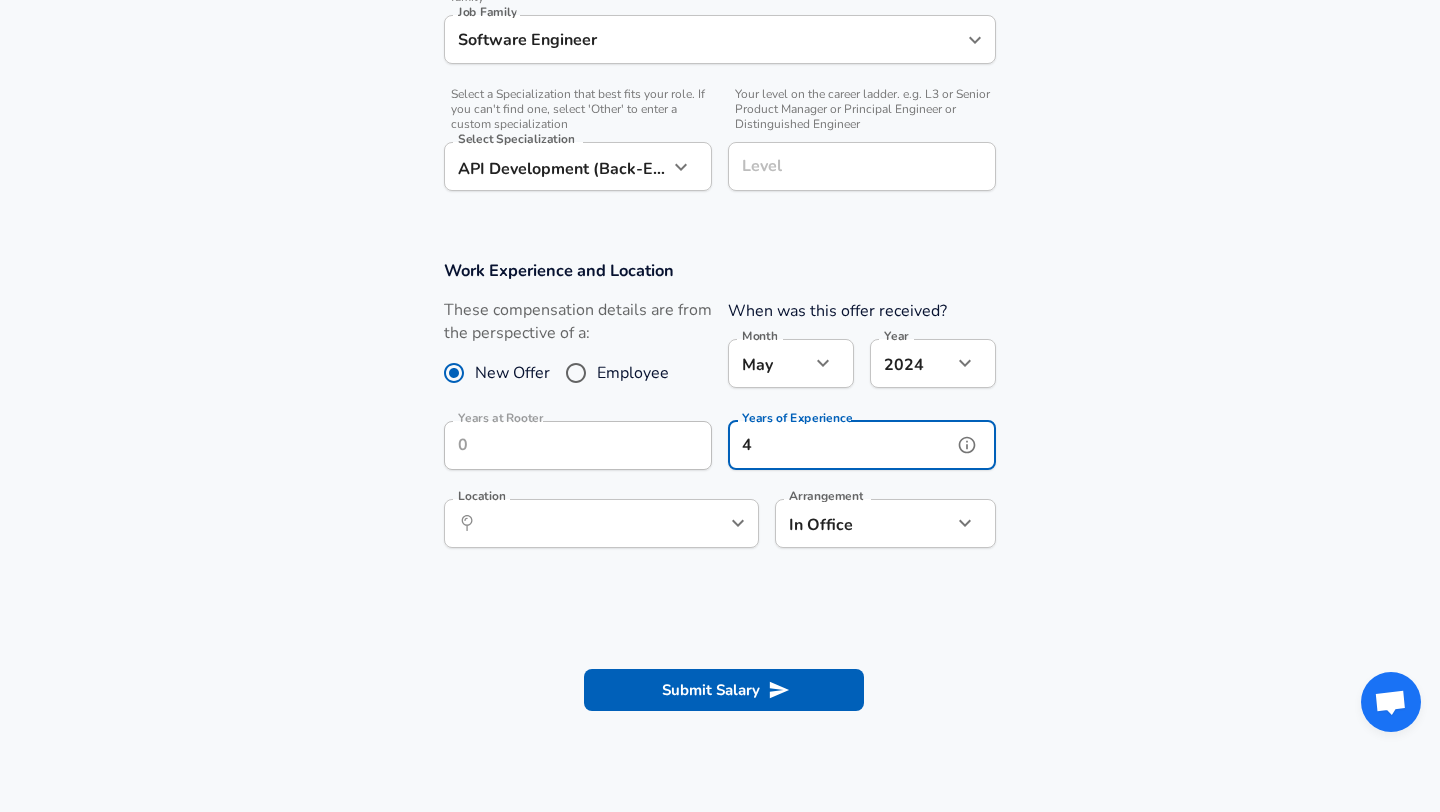 type on "4" 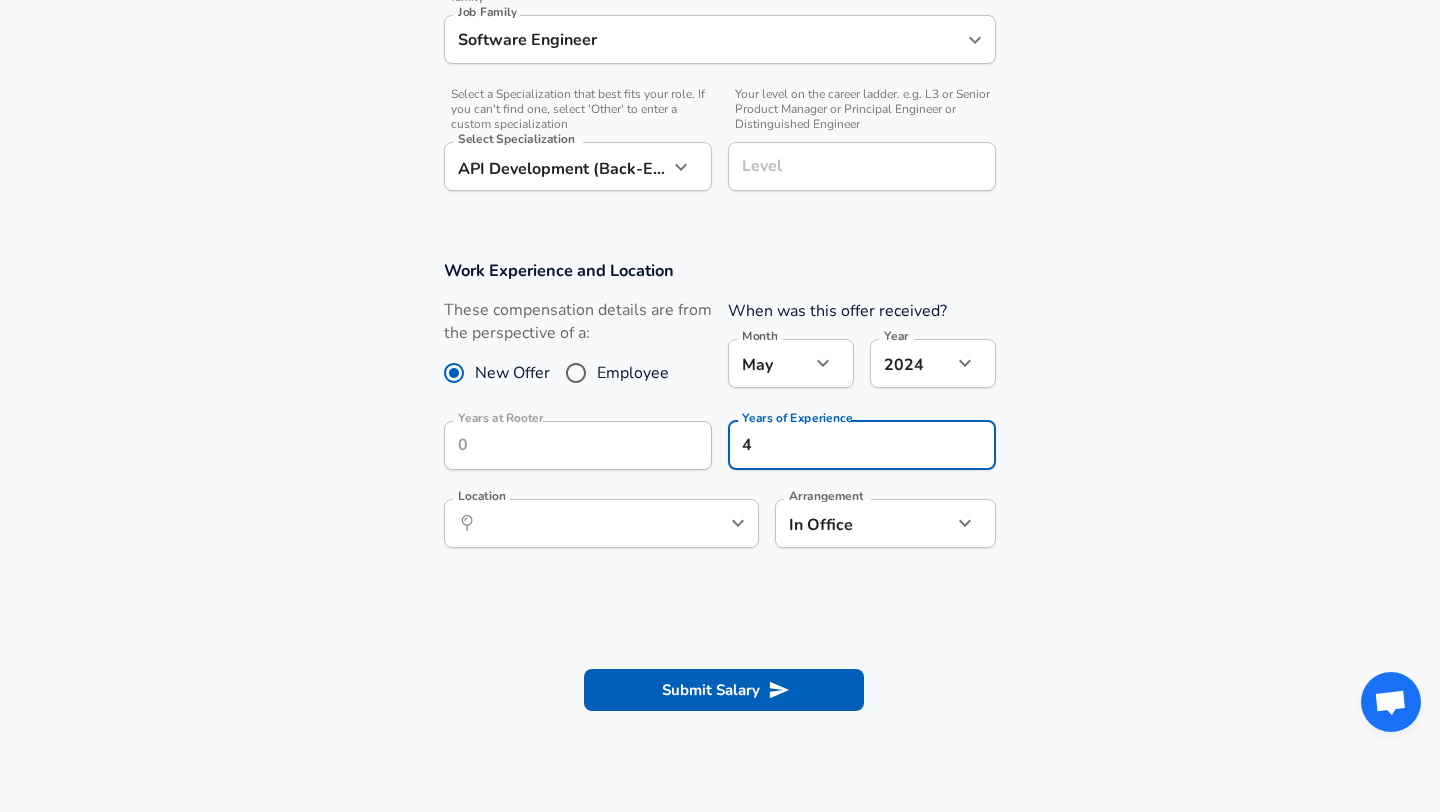click on "Employee" at bounding box center [576, 373] 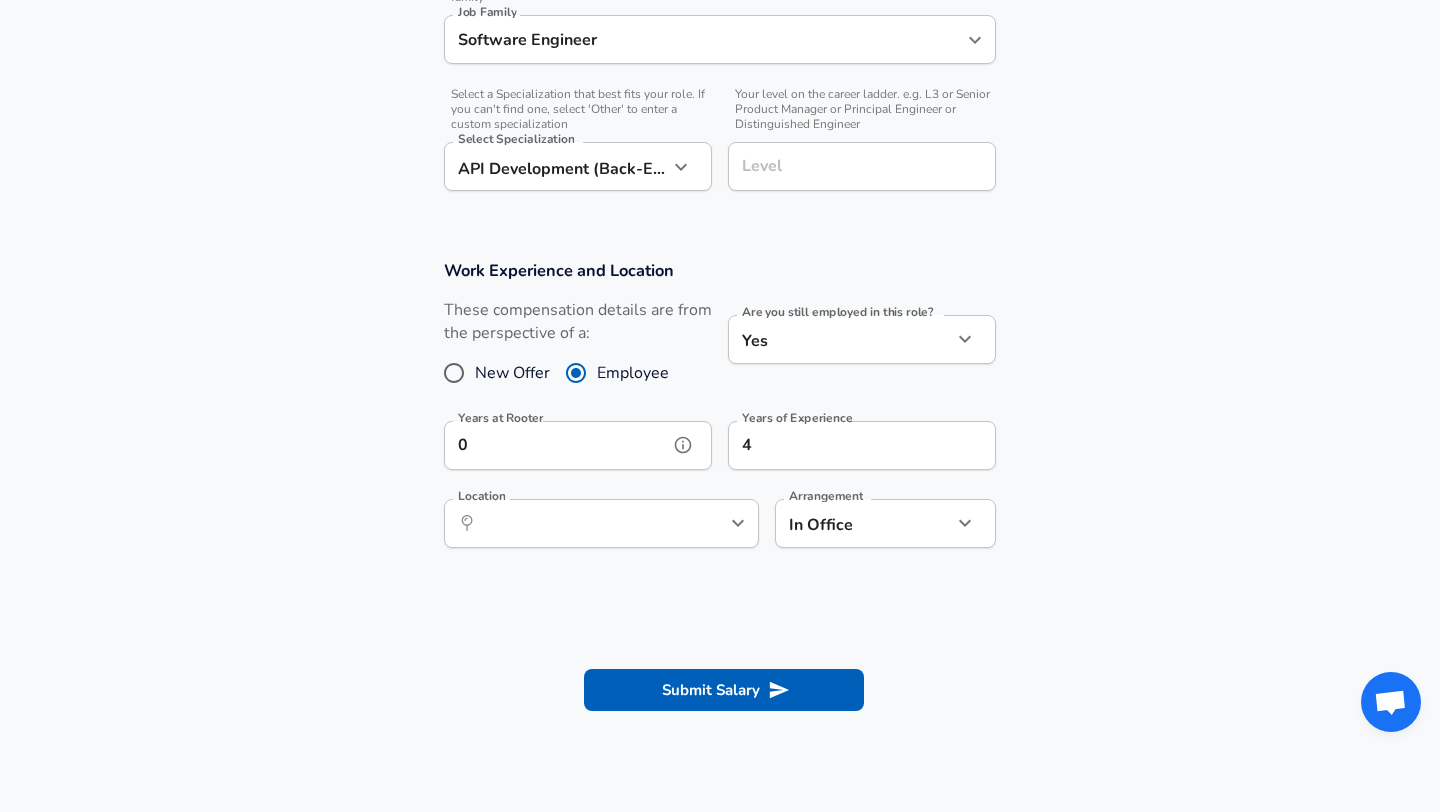 click on "0" at bounding box center (556, 445) 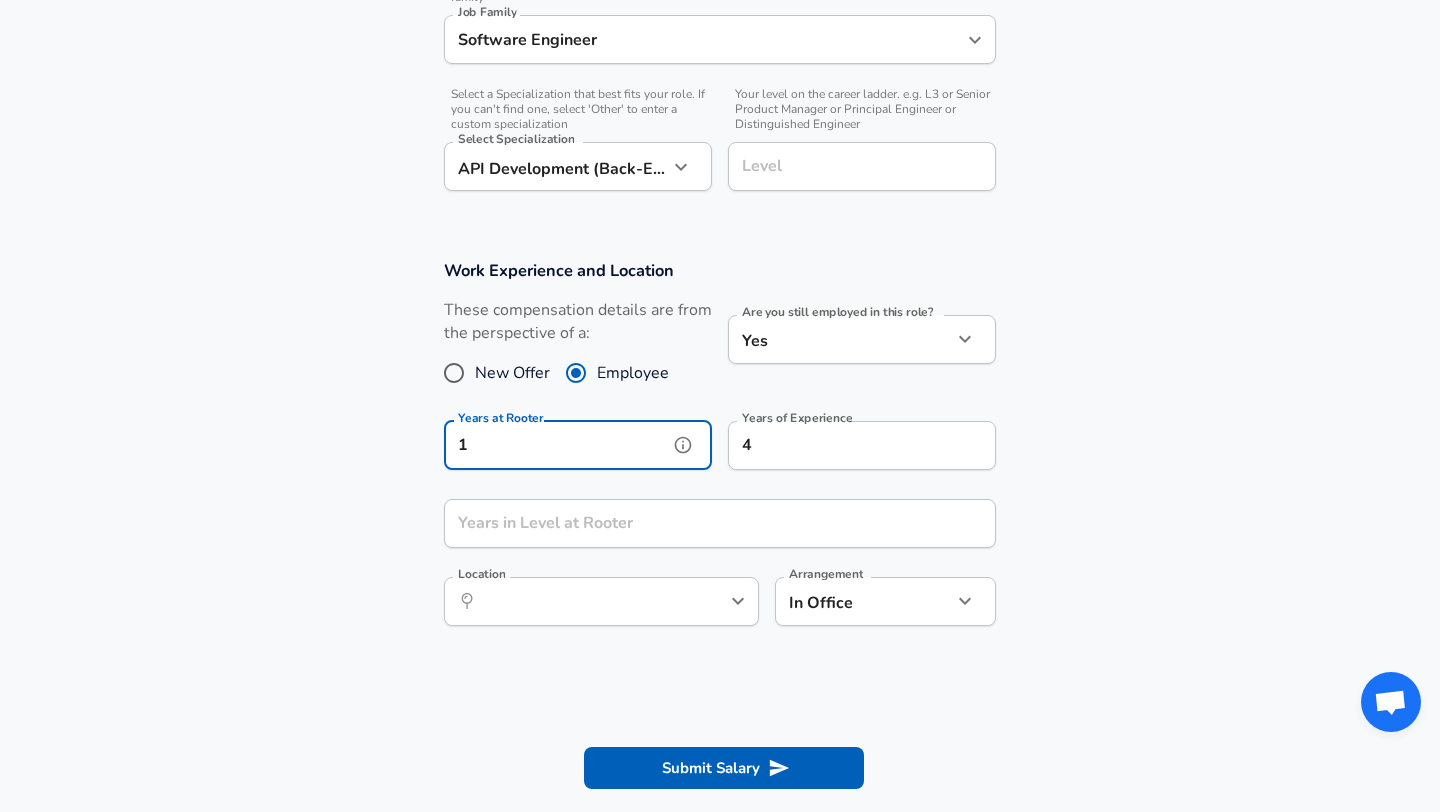 type on "1" 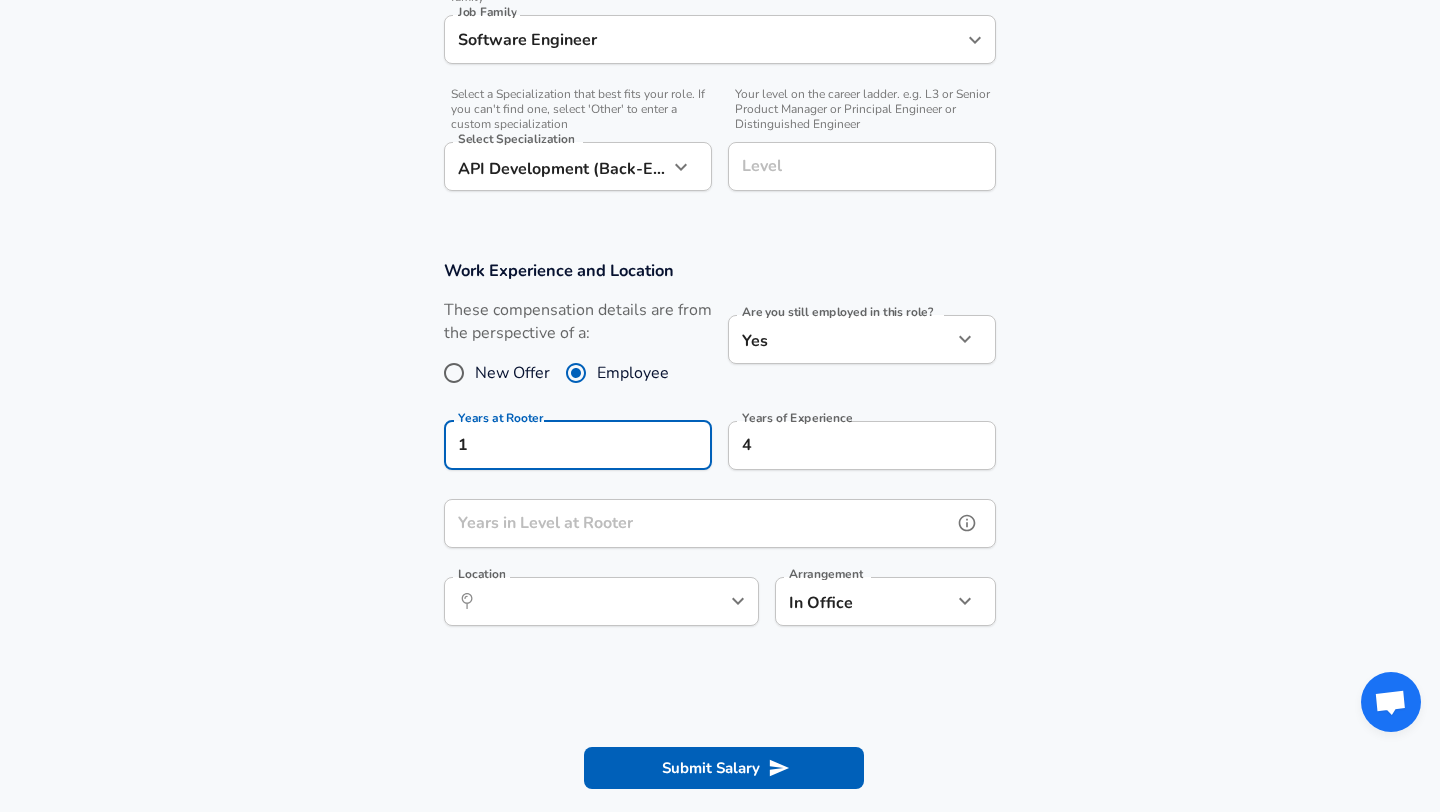 click on "Years in Level at Rooter" at bounding box center (698, 523) 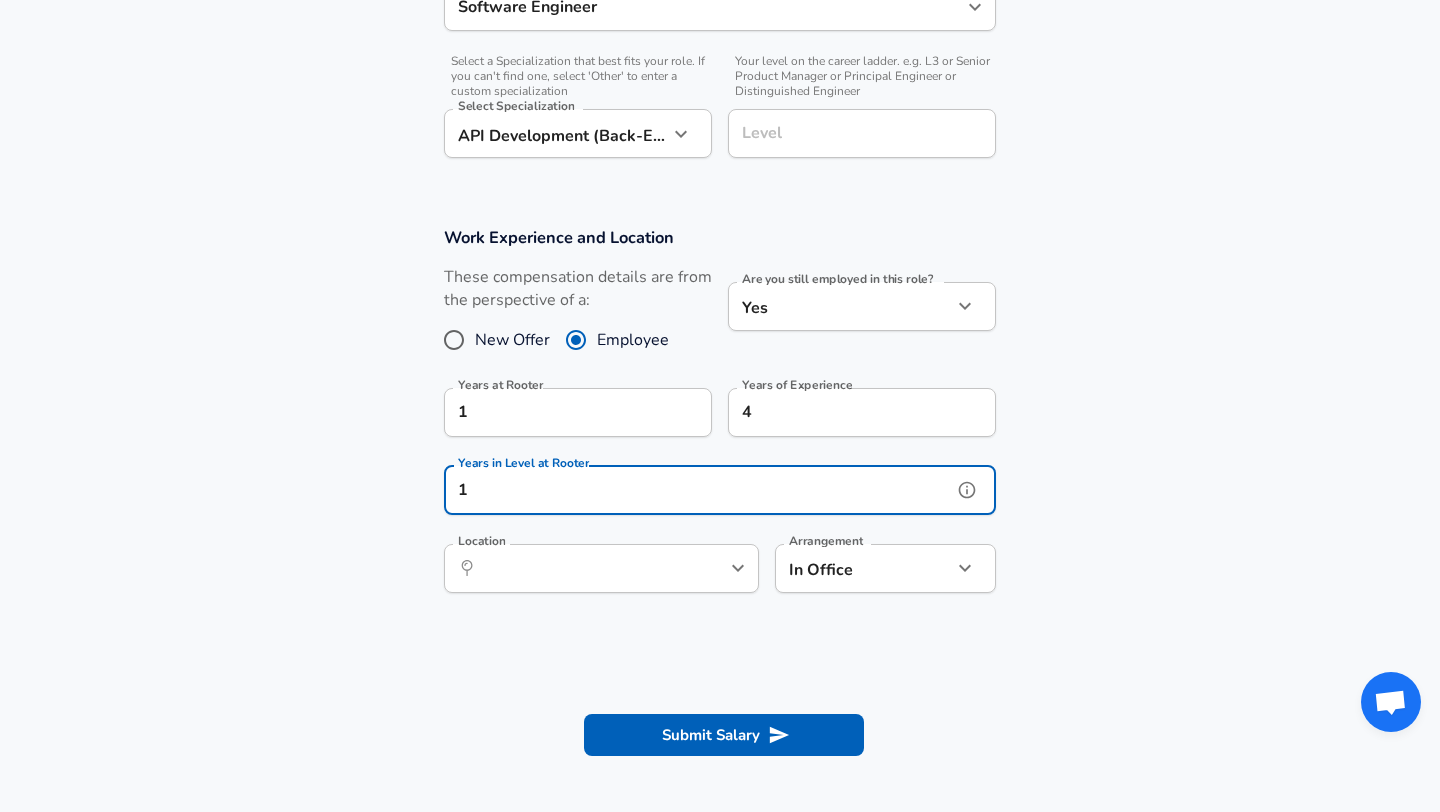 scroll, scrollTop: 704, scrollLeft: 0, axis: vertical 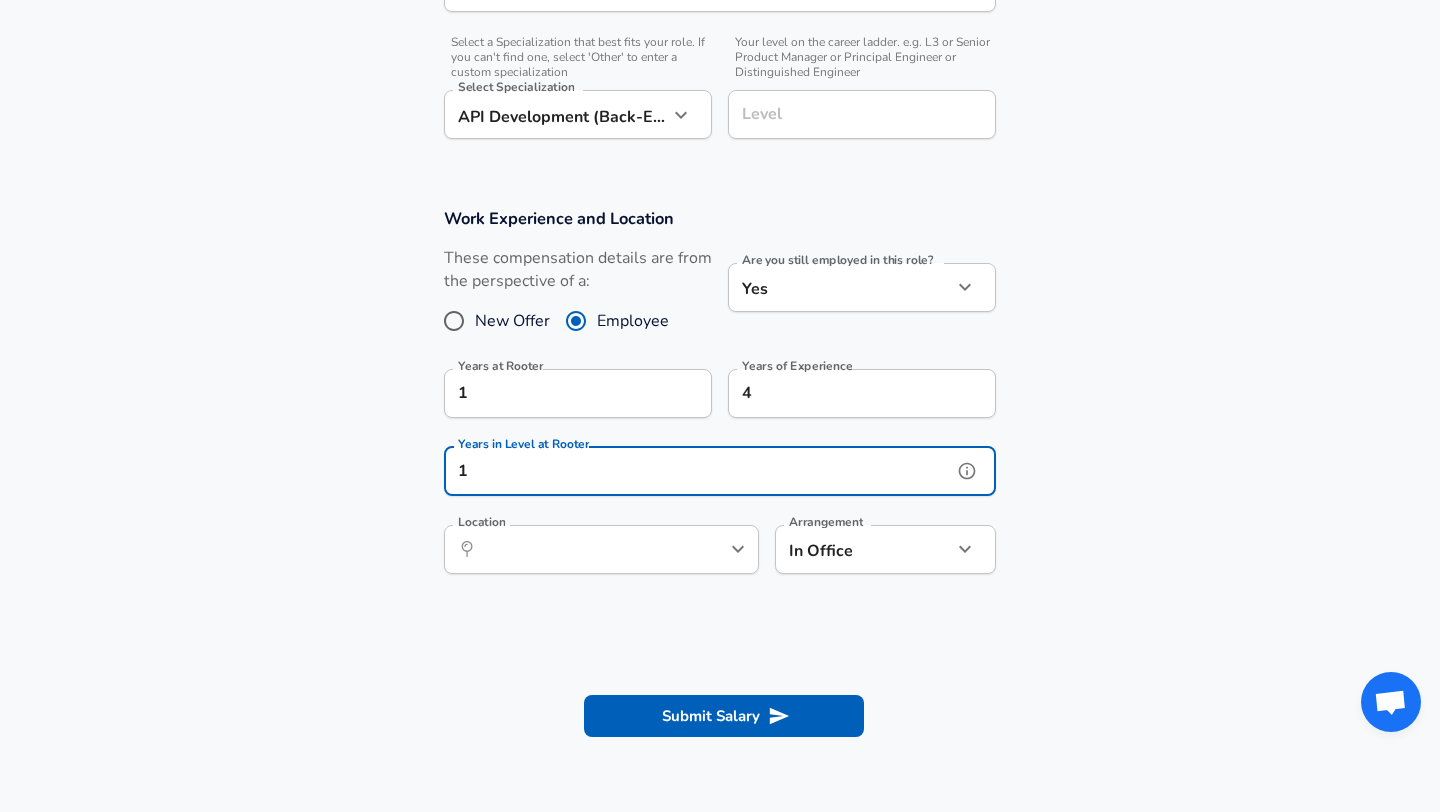 type on "1" 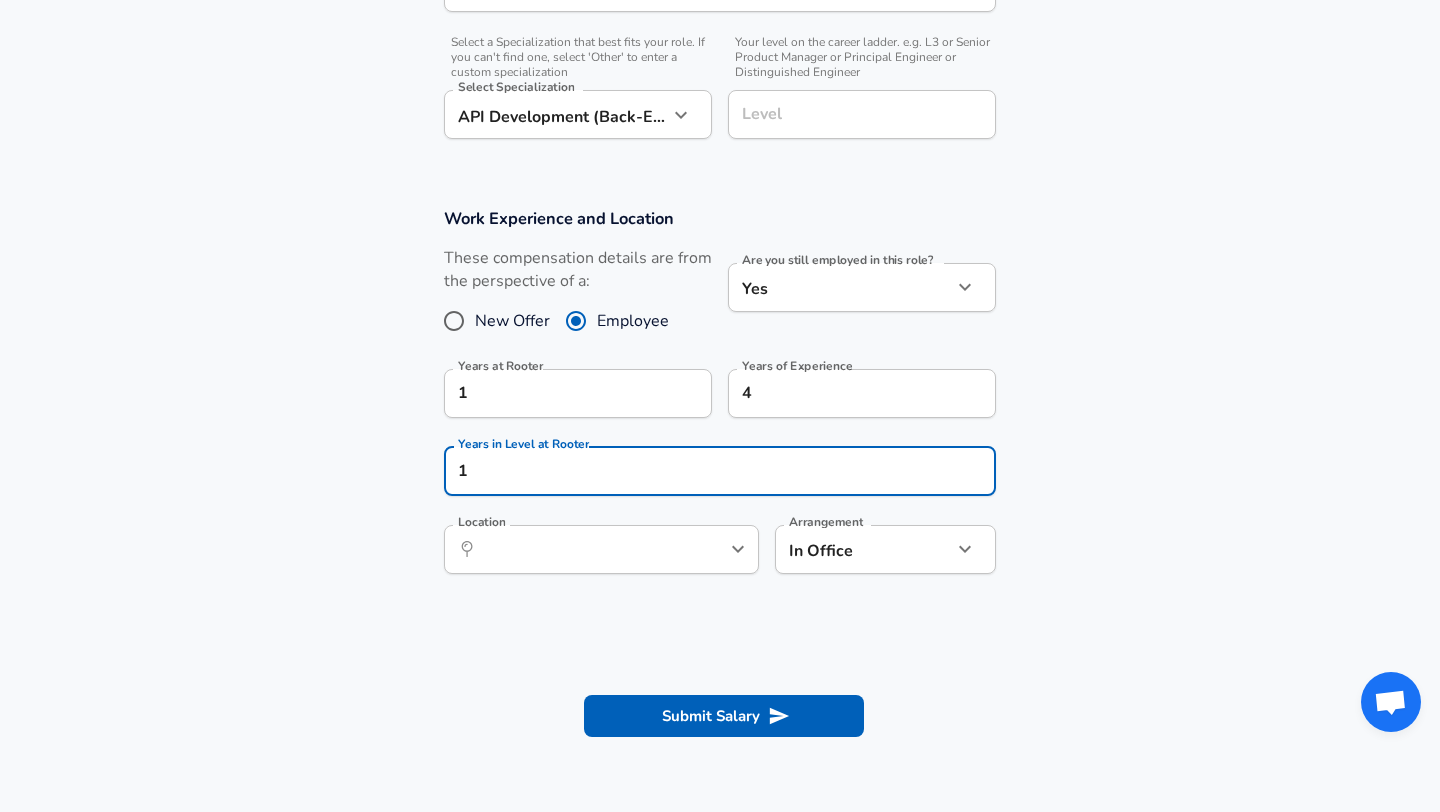 click on "Restart Add Your Salary Upload your offer letter   to verify your submission Enhance Privacy and Anonymity No Automatically hides specific fields until there are enough submissions to safely display the full details.   More Details Based on your submission and the data points that we have already collected, we will automatically hide and anonymize specific fields if there aren't enough data points to remain sufficiently anonymous. Company & Title Information   Enter the company you received your offer from Company Rooter Company   Select the title that closest resembles your official title. This should be similar to the title that was present on your offer letter. Title SDE-2 Title   Select a job family that best fits your role. If you can't find one, select 'Other' to enter a custom job family Job Family Software Engineer Job Family   Select a Specialization that best fits your role. If you can't find one, select 'Other' to enter a custom specialization Select Specialization API Development (Back-End)   Yes" at bounding box center (720, -298) 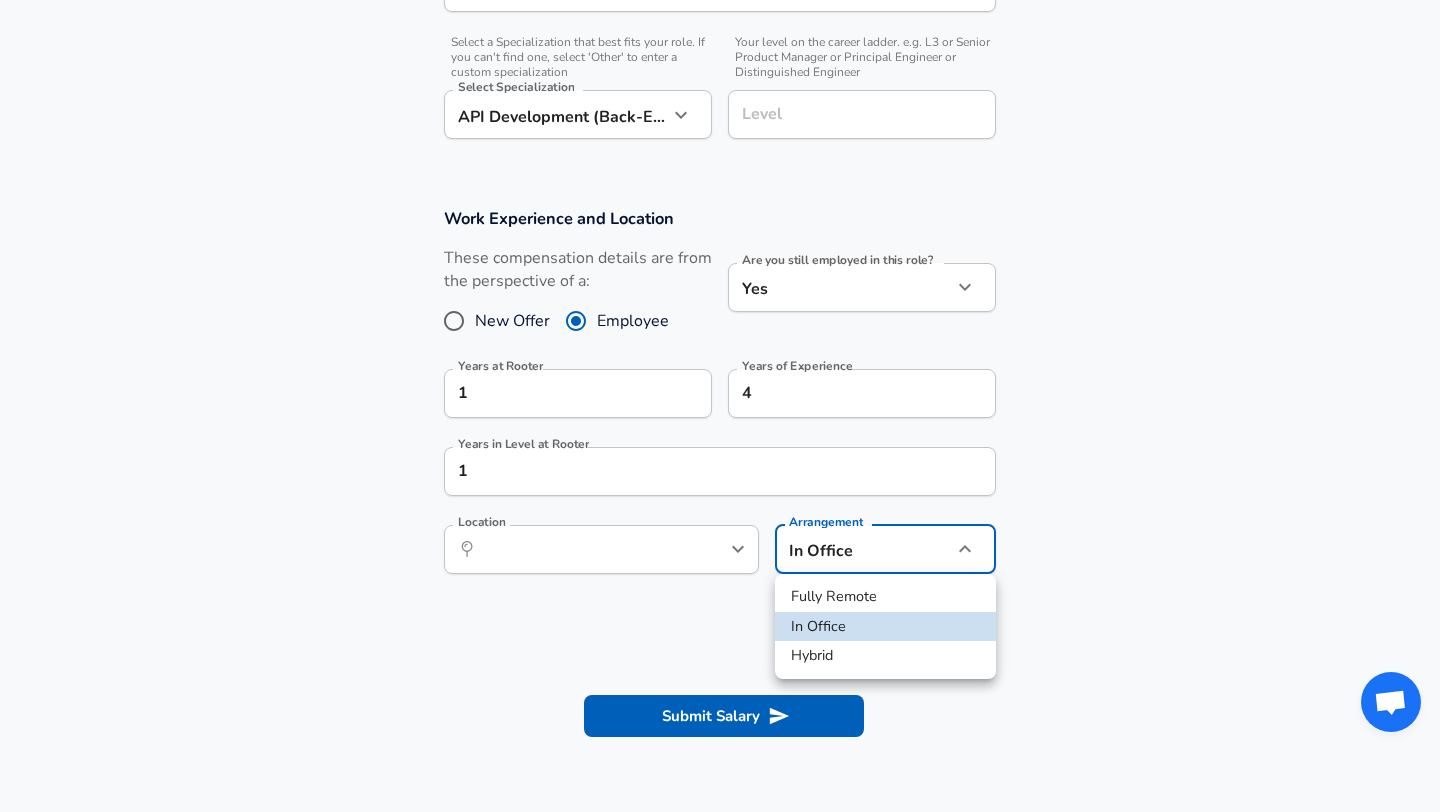 click on "Hybrid" at bounding box center (885, 656) 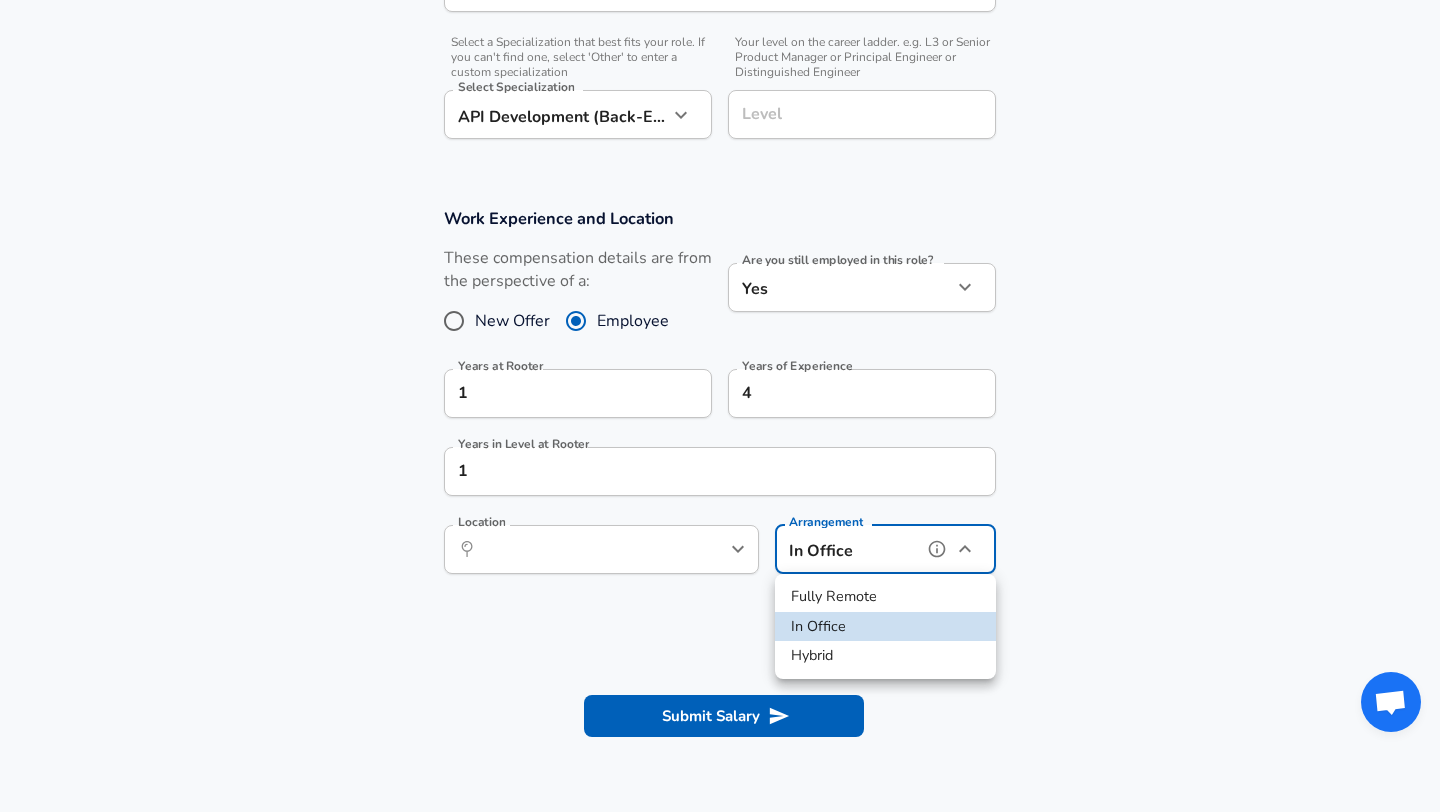 type on "hybrid" 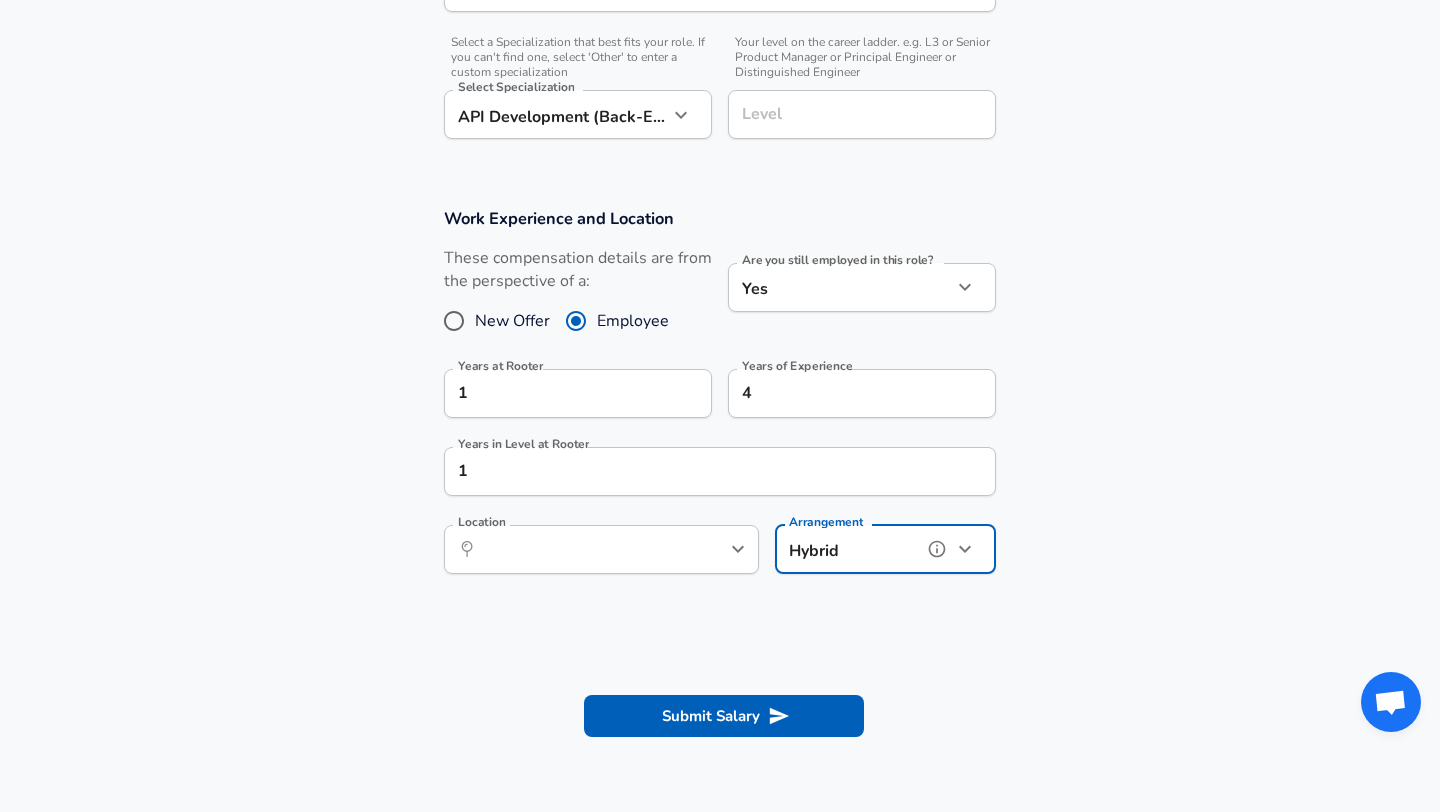 click on "​ Location" at bounding box center [601, 549] 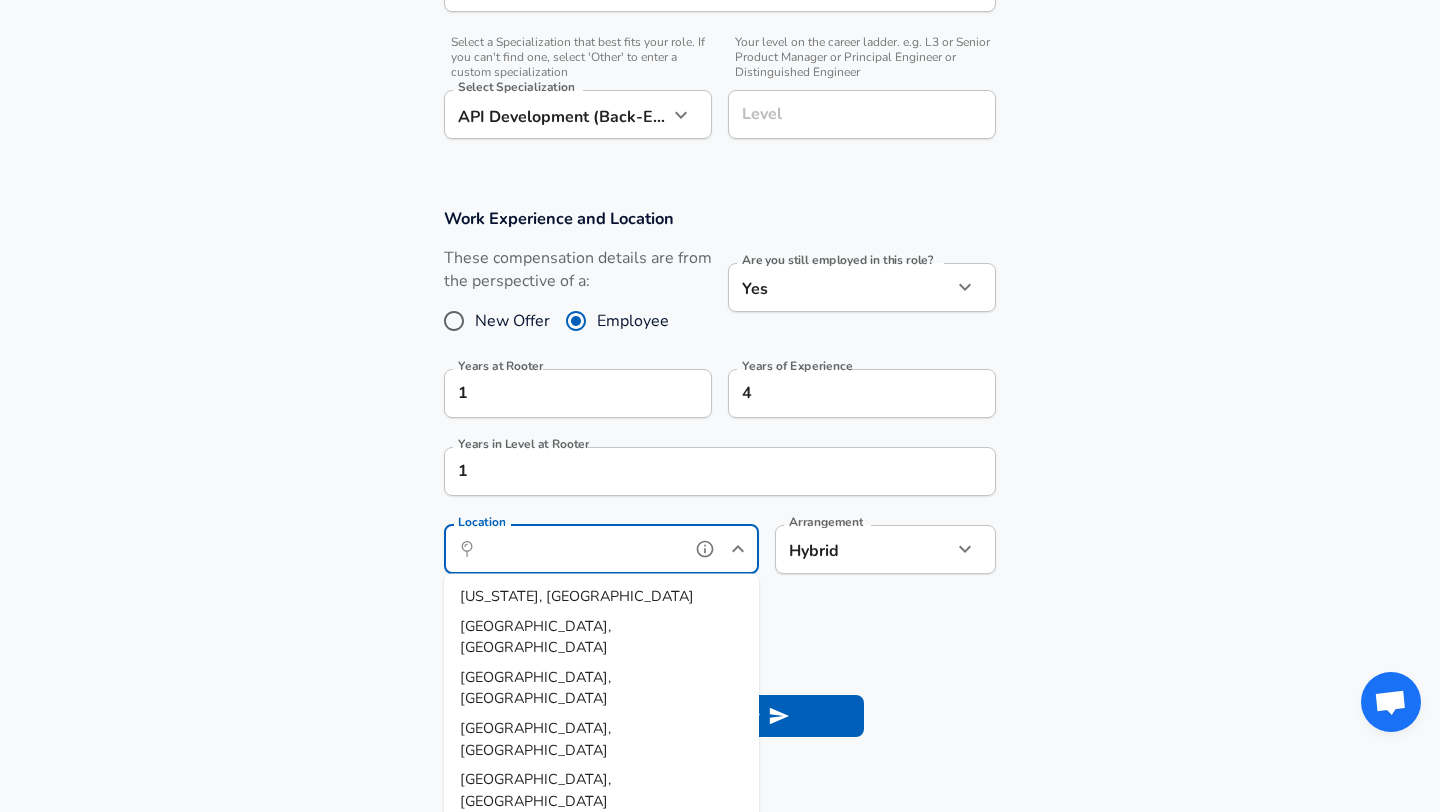 scroll, scrollTop: 16, scrollLeft: 0, axis: vertical 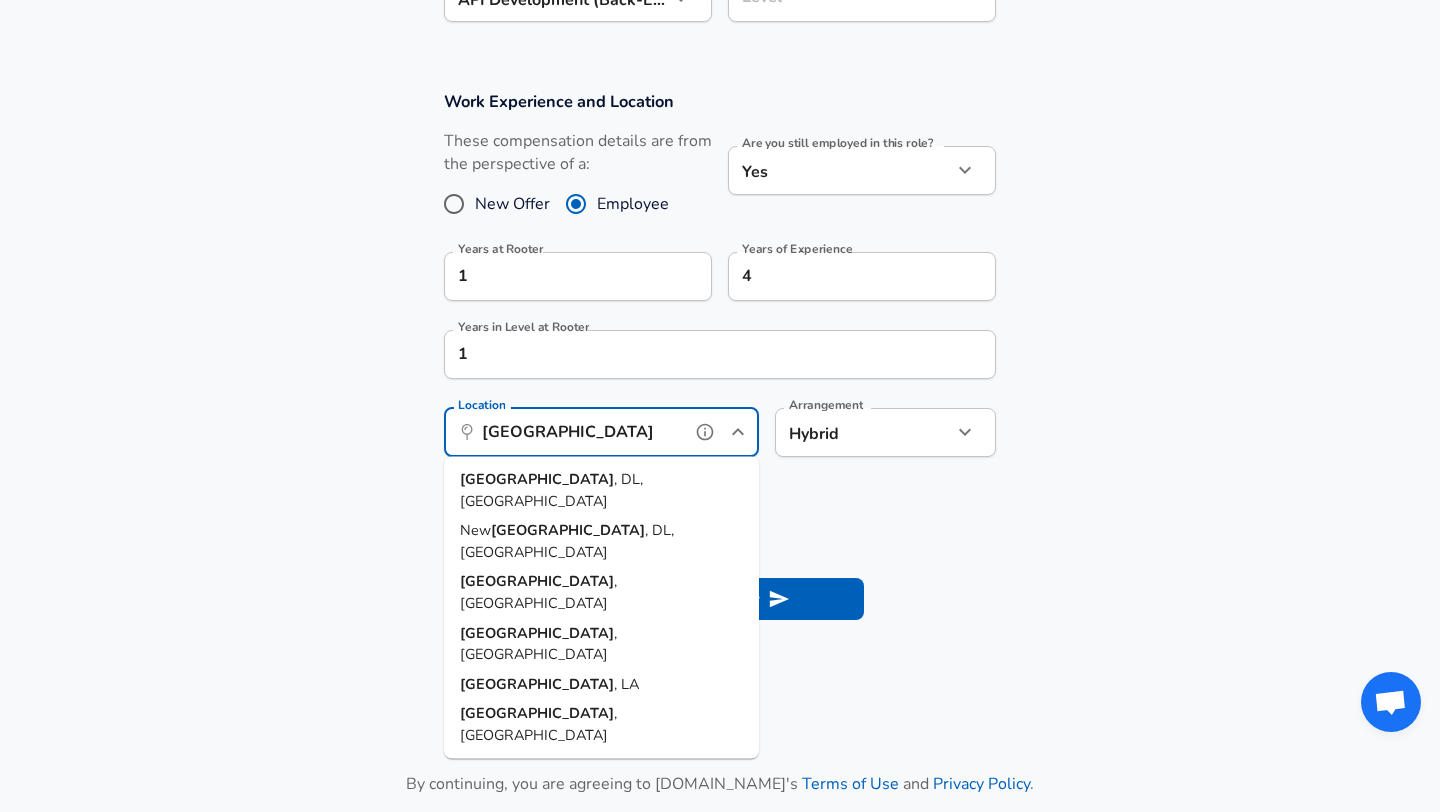 click on "[GEOGRAPHIC_DATA]" at bounding box center (568, 530) 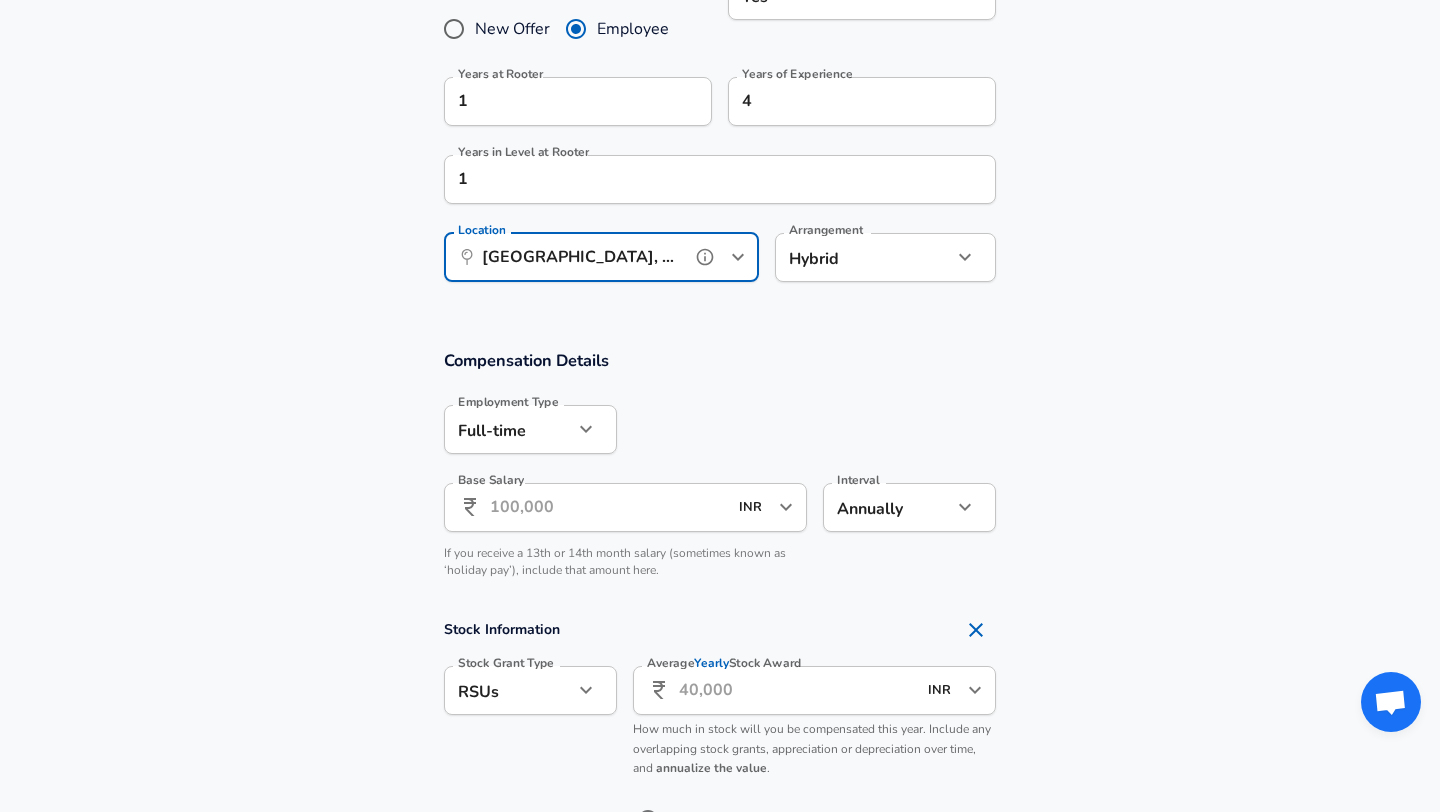 scroll, scrollTop: 1029, scrollLeft: 0, axis: vertical 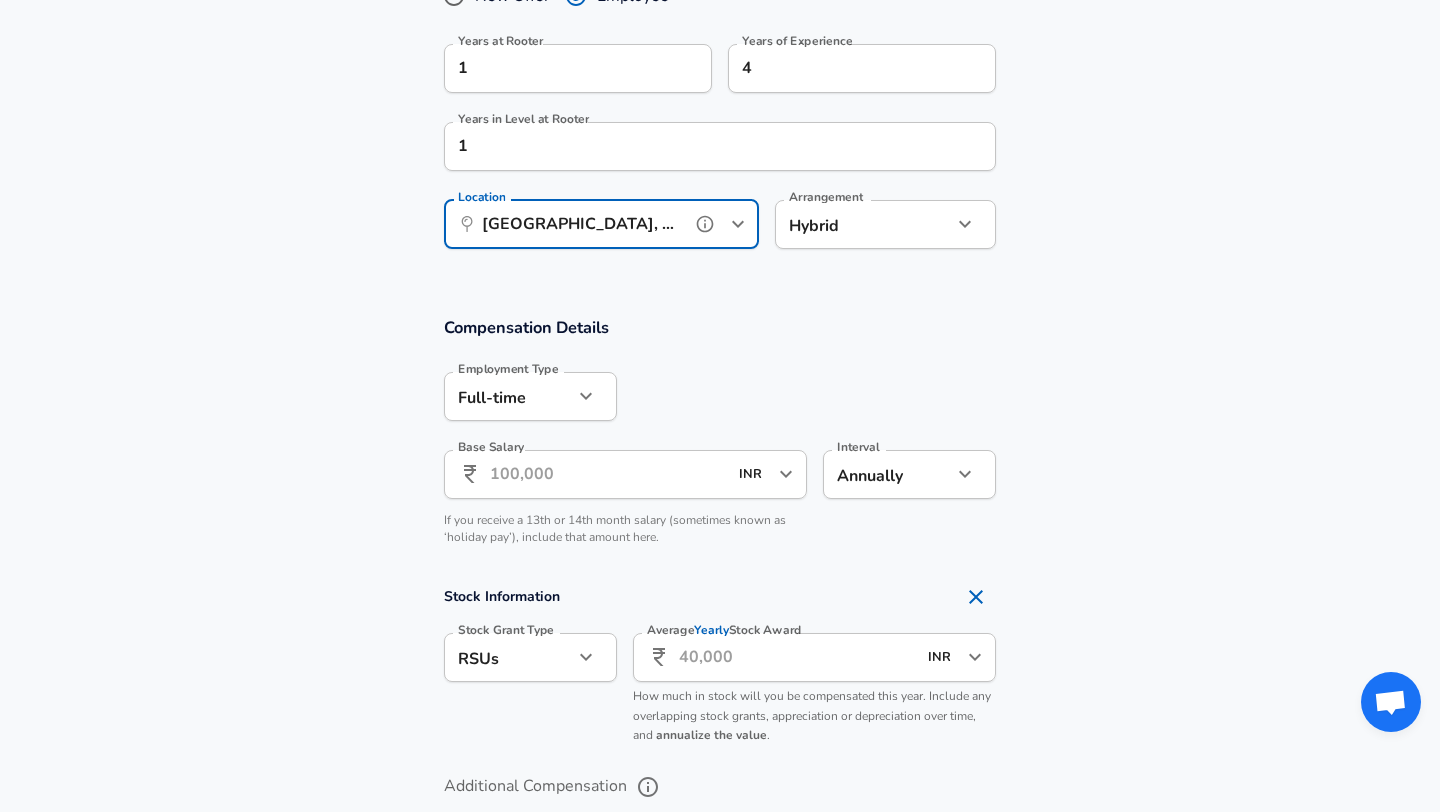 type on "[GEOGRAPHIC_DATA], [GEOGRAPHIC_DATA], [GEOGRAPHIC_DATA]" 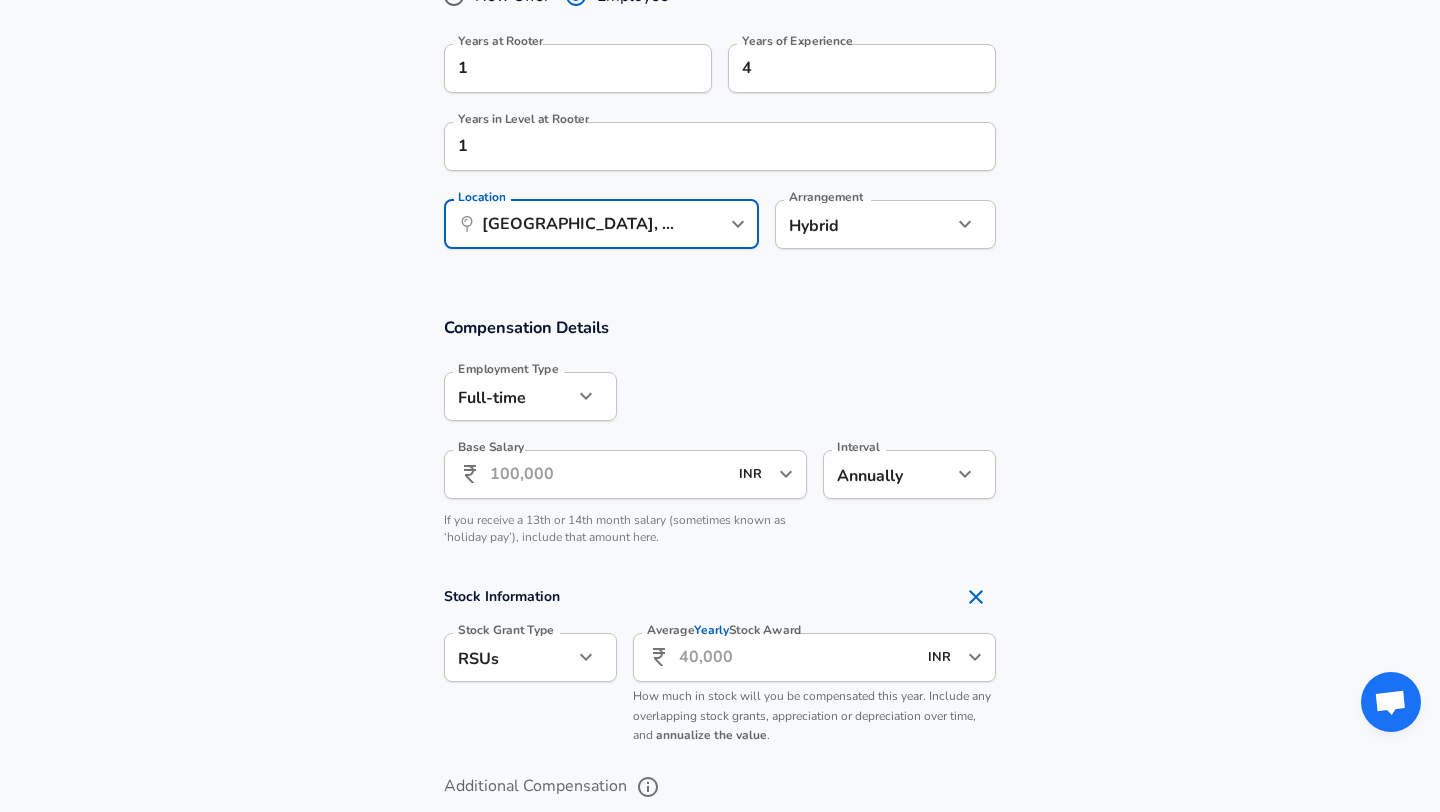 click on "Base Salary" at bounding box center (608, 474) 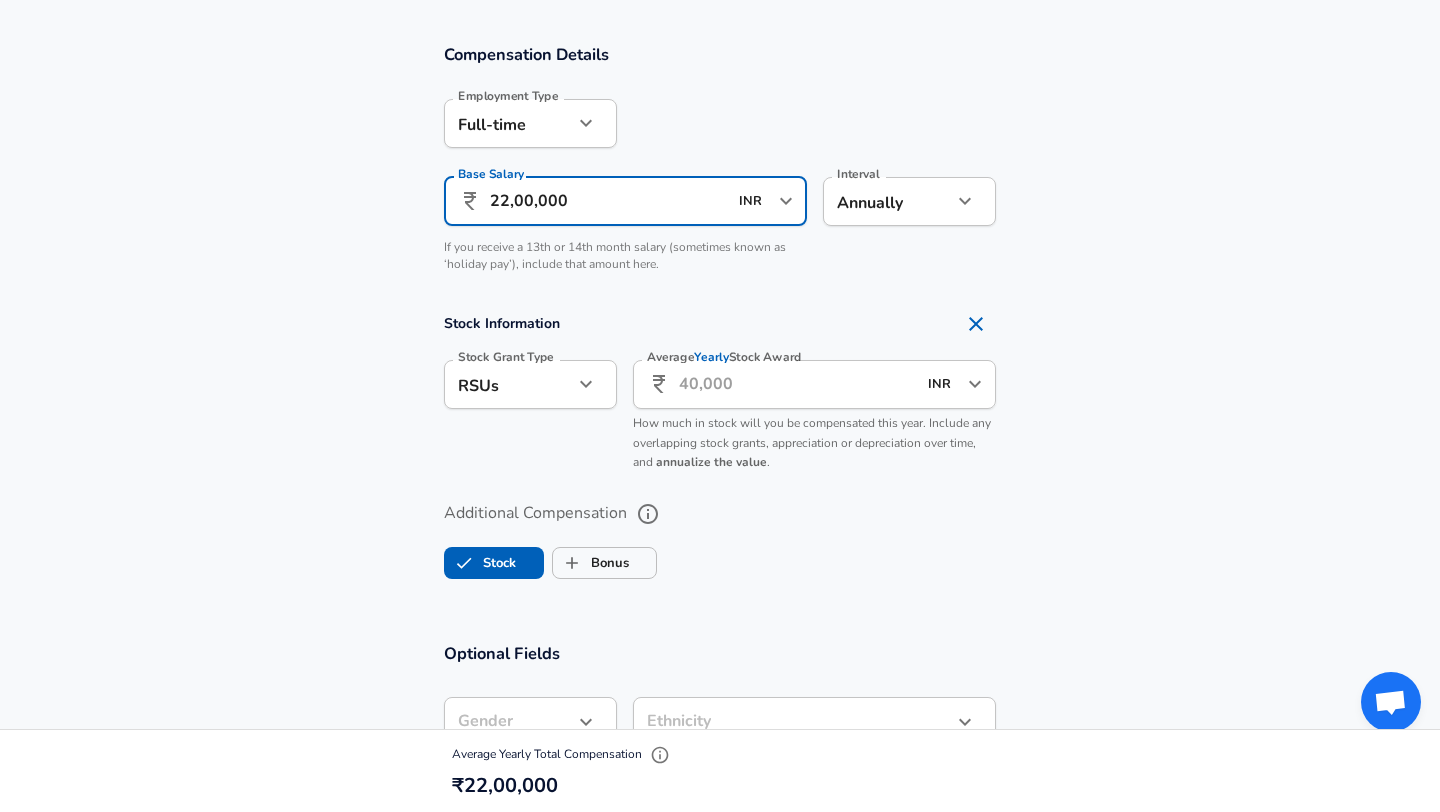scroll, scrollTop: 1300, scrollLeft: 0, axis: vertical 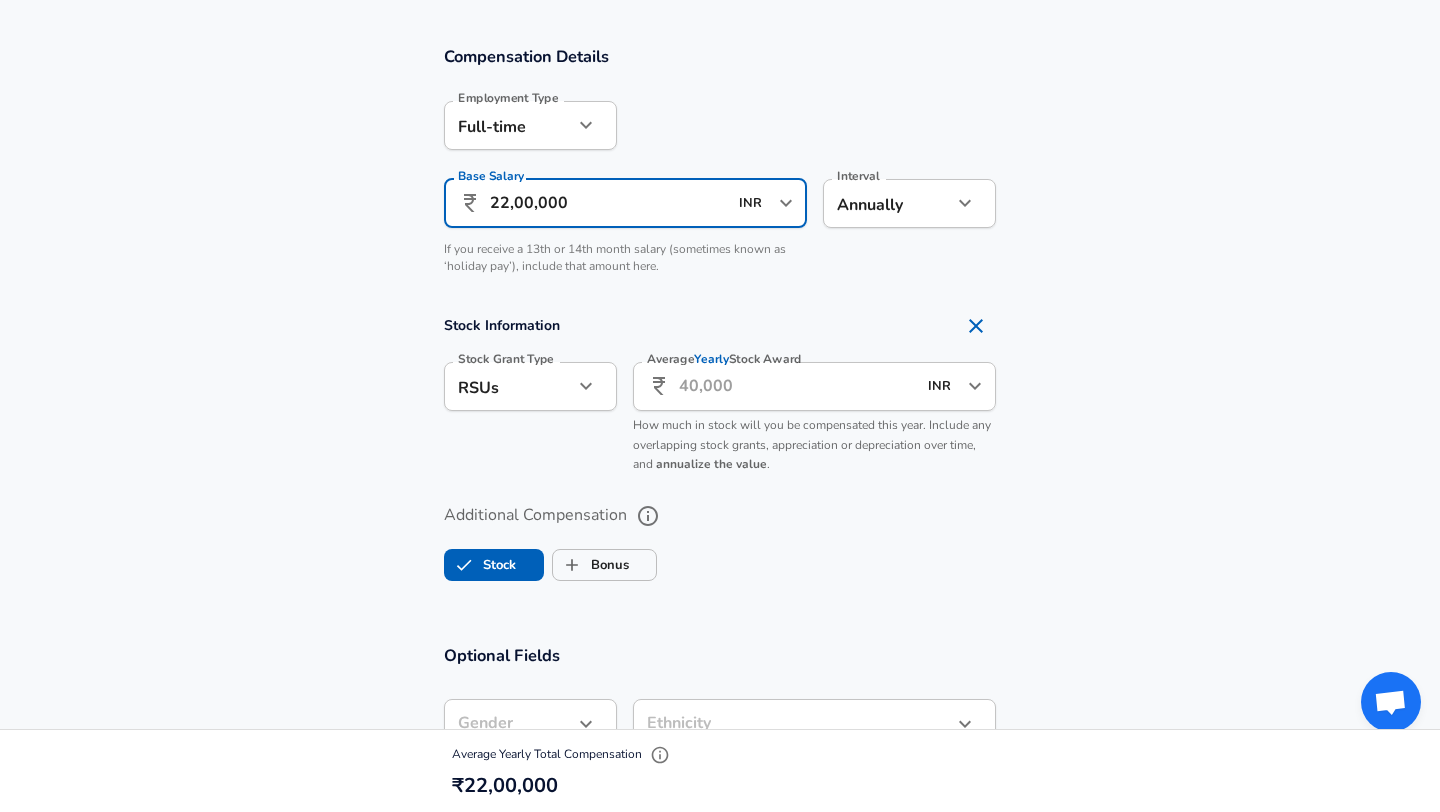 click on "22,00,000" at bounding box center [608, 203] 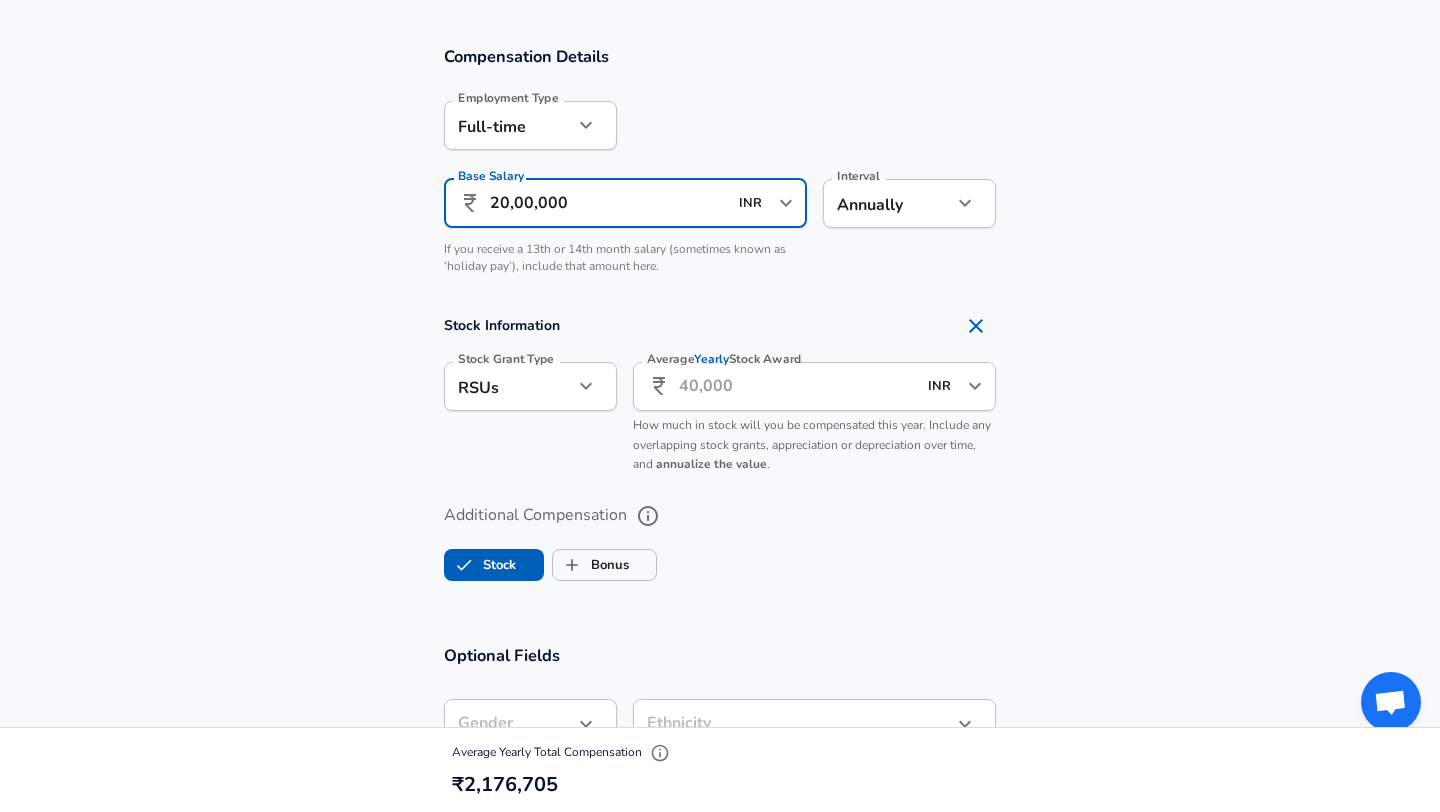 type on "20,00,000" 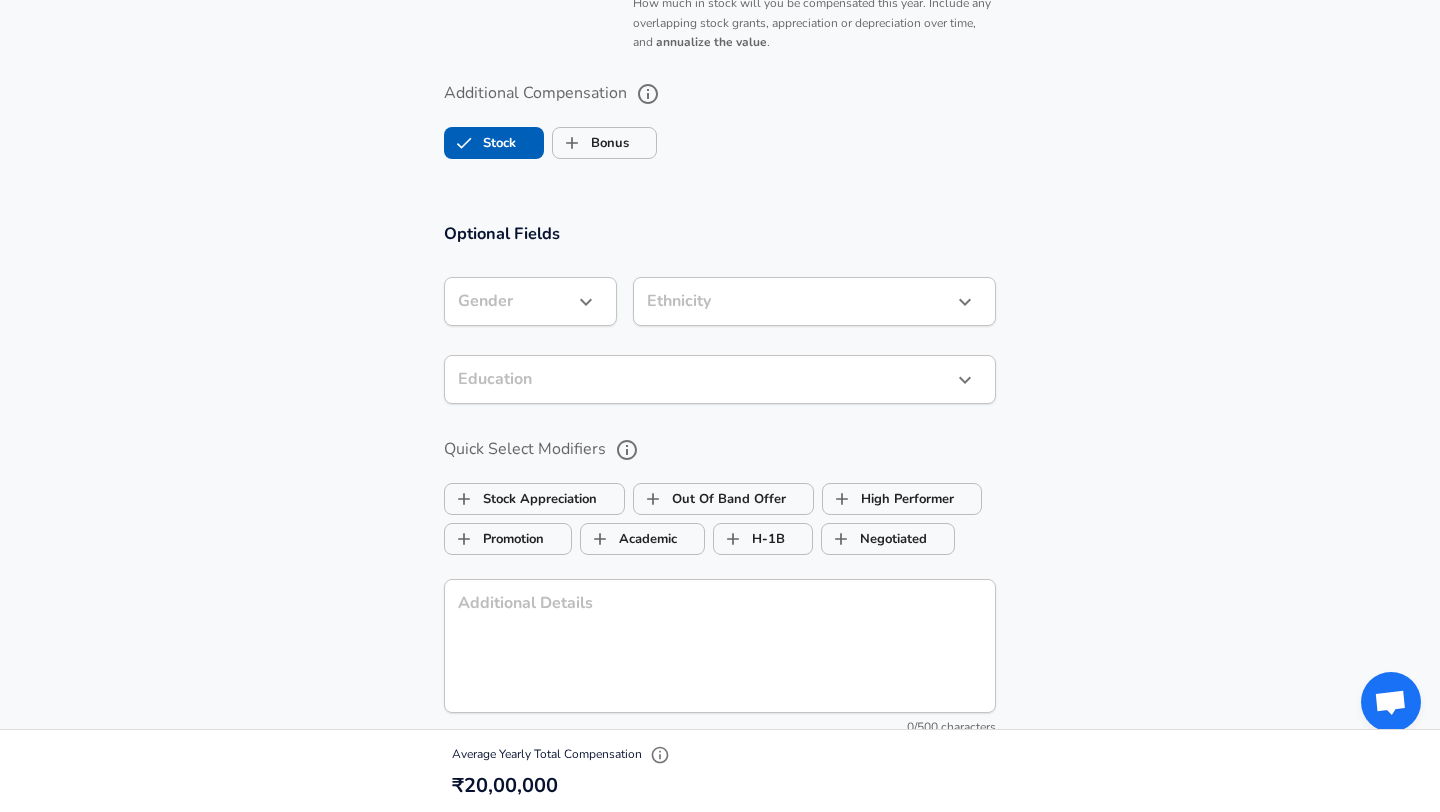 scroll, scrollTop: 1723, scrollLeft: 0, axis: vertical 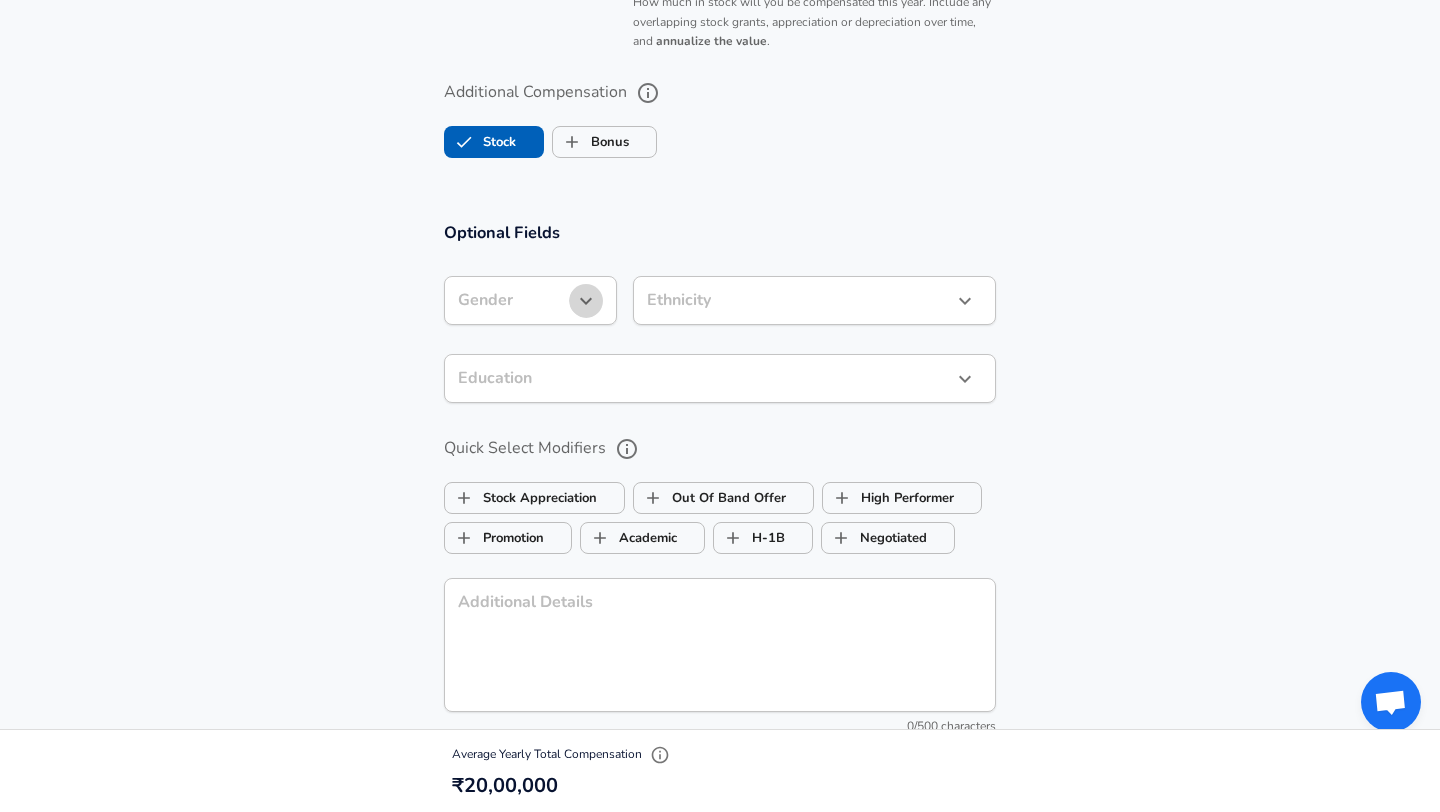 click 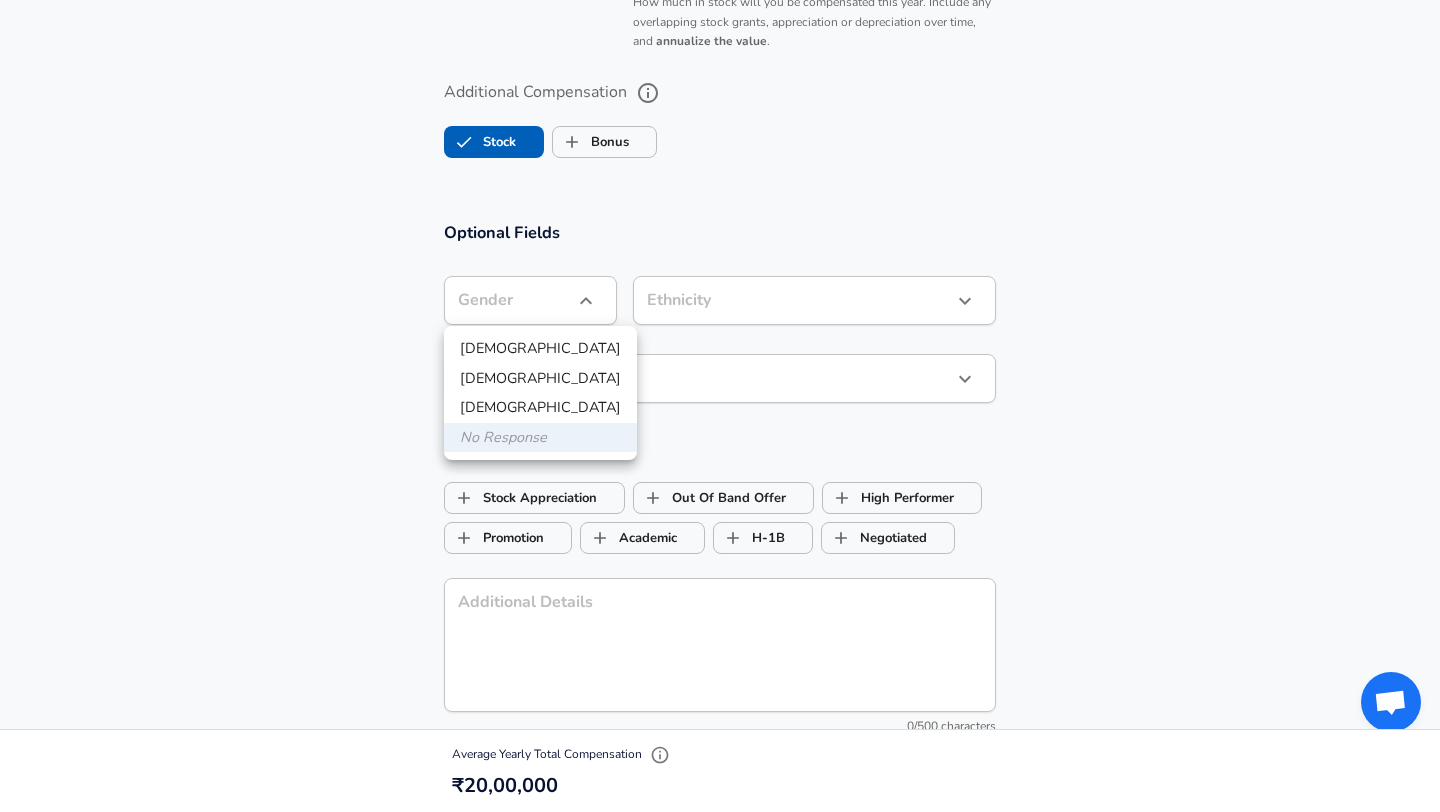 click on "[DEMOGRAPHIC_DATA]" at bounding box center [540, 349] 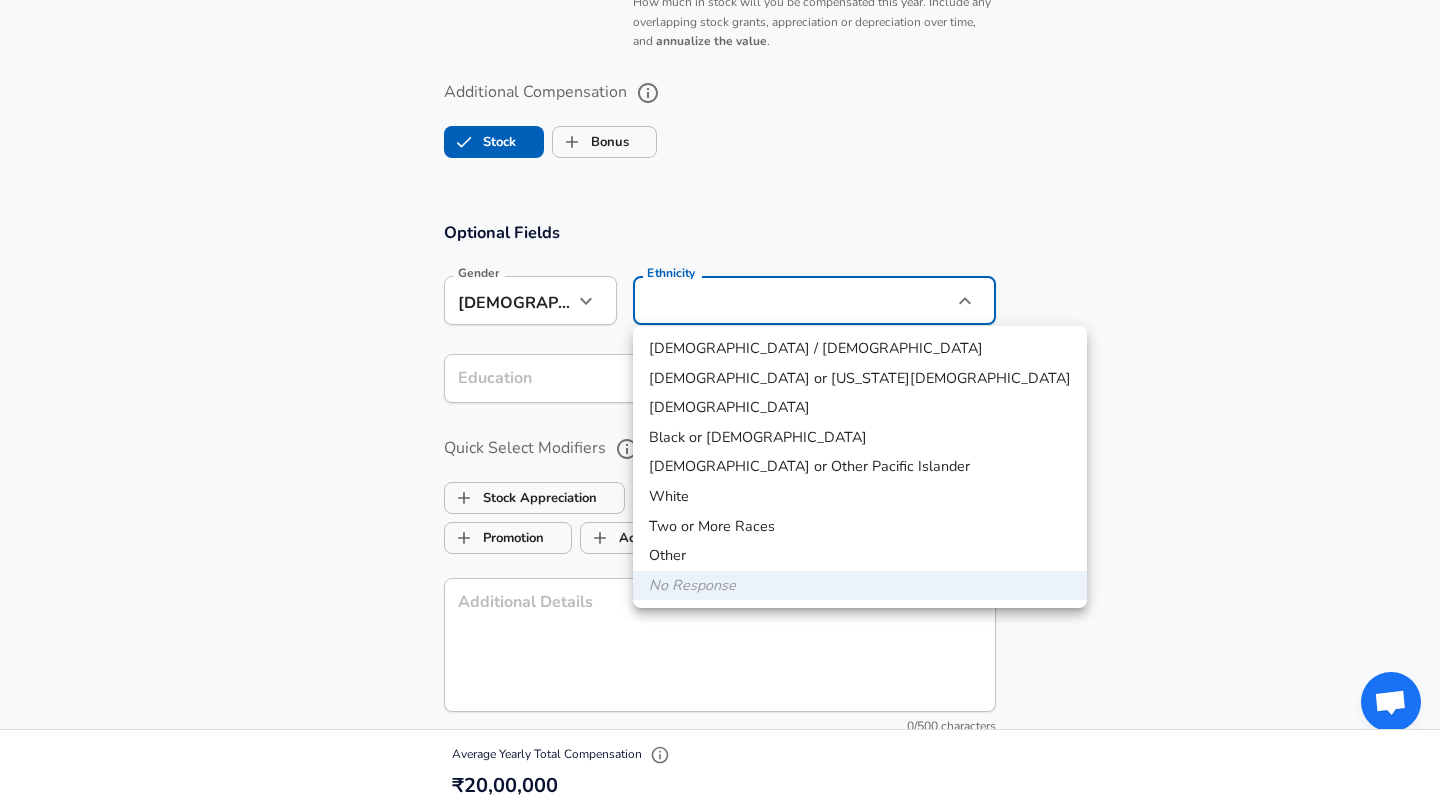 click on "Restart Add Your Salary Upload your offer letter   to verify your submission Enhance Privacy and Anonymity No Automatically hides specific fields until there are enough submissions to safely display the full details.   More Details Based on your submission and the data points that we have already collected, we will automatically hide and anonymize specific fields if there aren't enough data points to remain sufficiently anonymous. Company & Title Information   Enter the company you received your offer from Company Rooter Company   Select the title that closest resembles your official title. This should be similar to the title that was present on your offer letter. Title SDE-2 Title   Select a job family that best fits your role. If you can't find one, select 'Other' to enter a custom job family Job Family Software Engineer Job Family   Select a Specialization that best fits your role. If you can't find one, select 'Other' to enter a custom specialization Select Specialization API Development (Back-End)   Yes" at bounding box center [720, -1317] 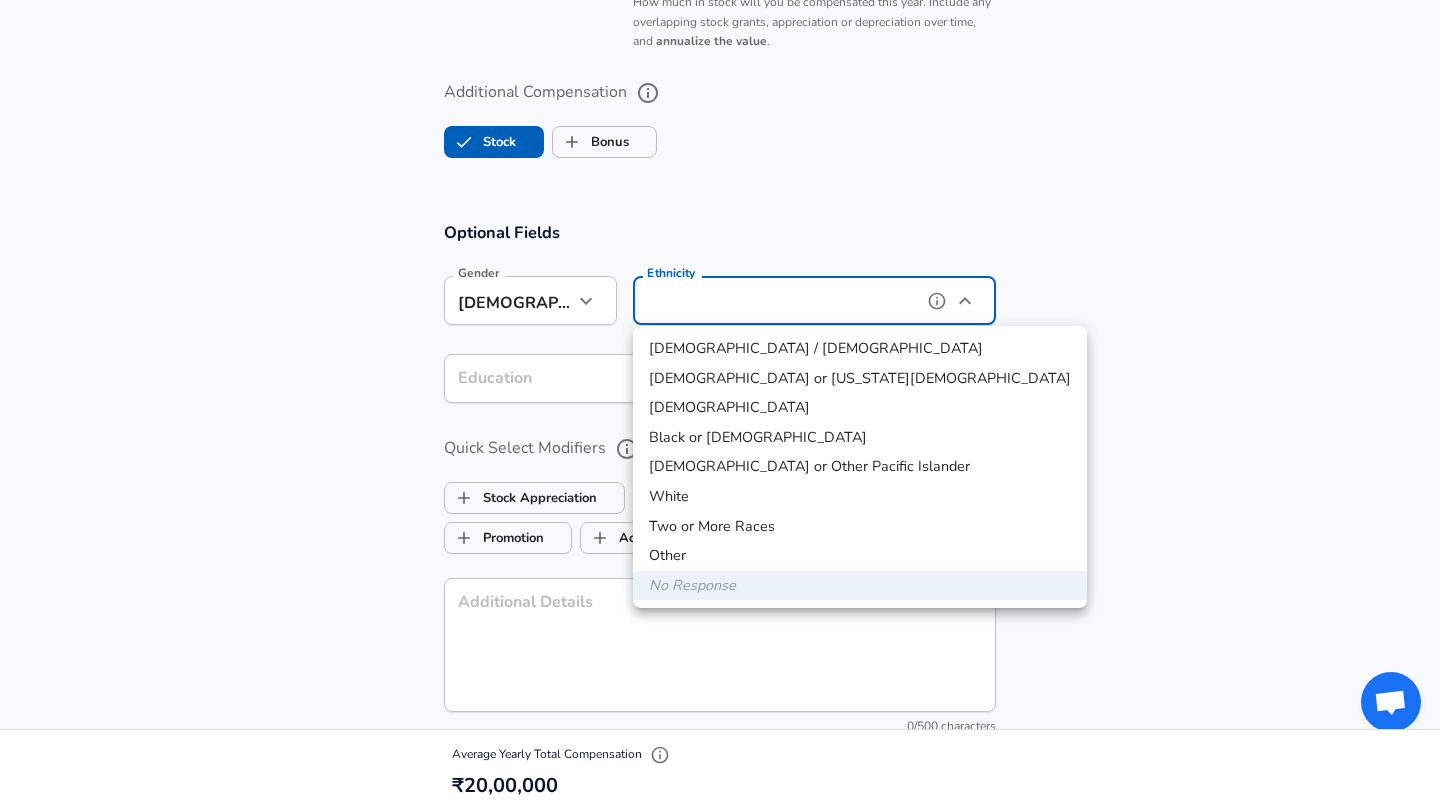 type on "[DEMOGRAPHIC_DATA]" 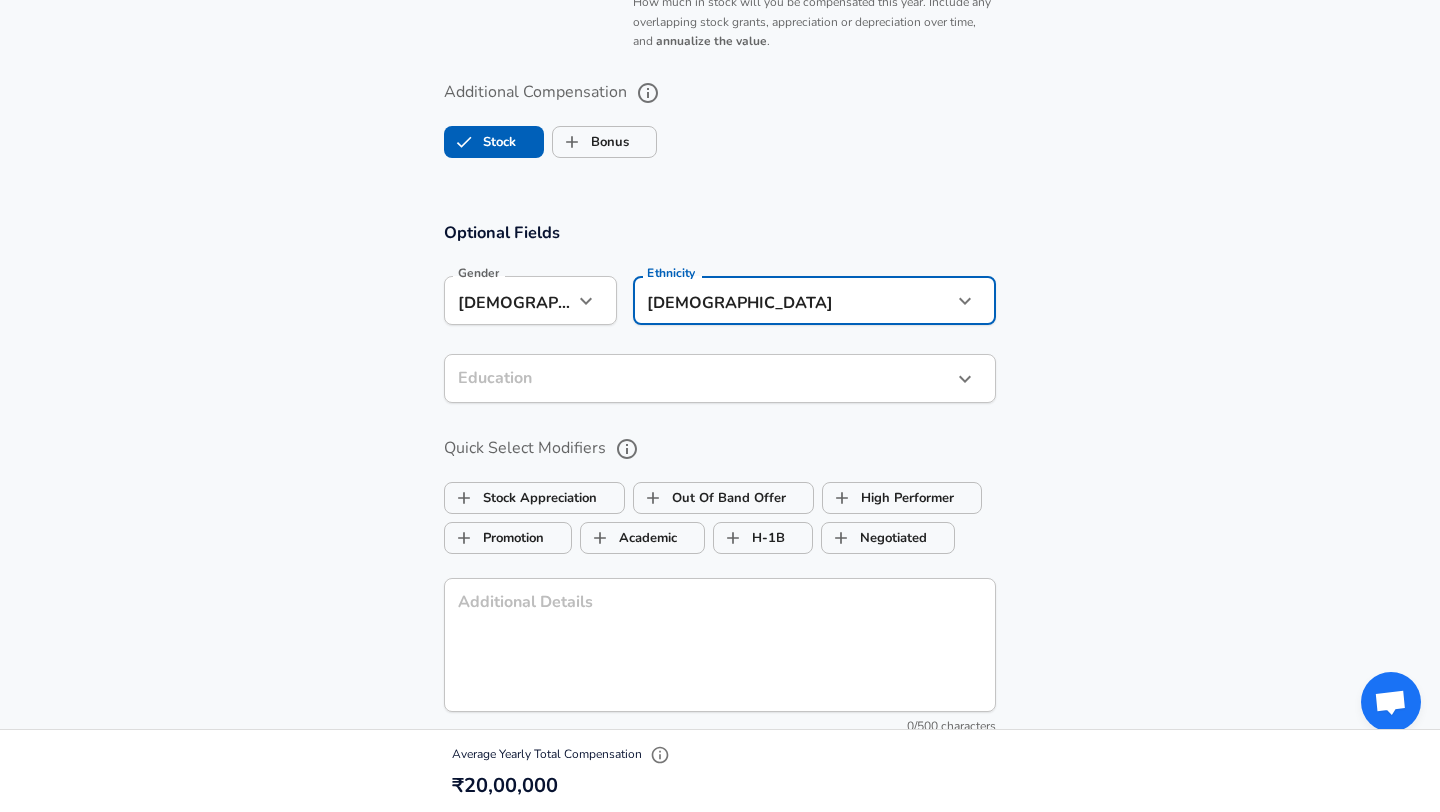 click on "Restart Add Your Salary Upload your offer letter   to verify your submission Enhance Privacy and Anonymity No Automatically hides specific fields until there are enough submissions to safely display the full details.   More Details Based on your submission and the data points that we have already collected, we will automatically hide and anonymize specific fields if there aren't enough data points to remain sufficiently anonymous. Company & Title Information   Enter the company you received your offer from Company Rooter Company   Select the title that closest resembles your official title. This should be similar to the title that was present on your offer letter. Title SDE-2 Title   Select a job family that best fits your role. If you can't find one, select 'Other' to enter a custom job family Job Family Software Engineer Job Family   Select a Specialization that best fits your role. If you can't find one, select 'Other' to enter a custom specialization Select Specialization API Development (Back-End)   Yes" at bounding box center (720, -1317) 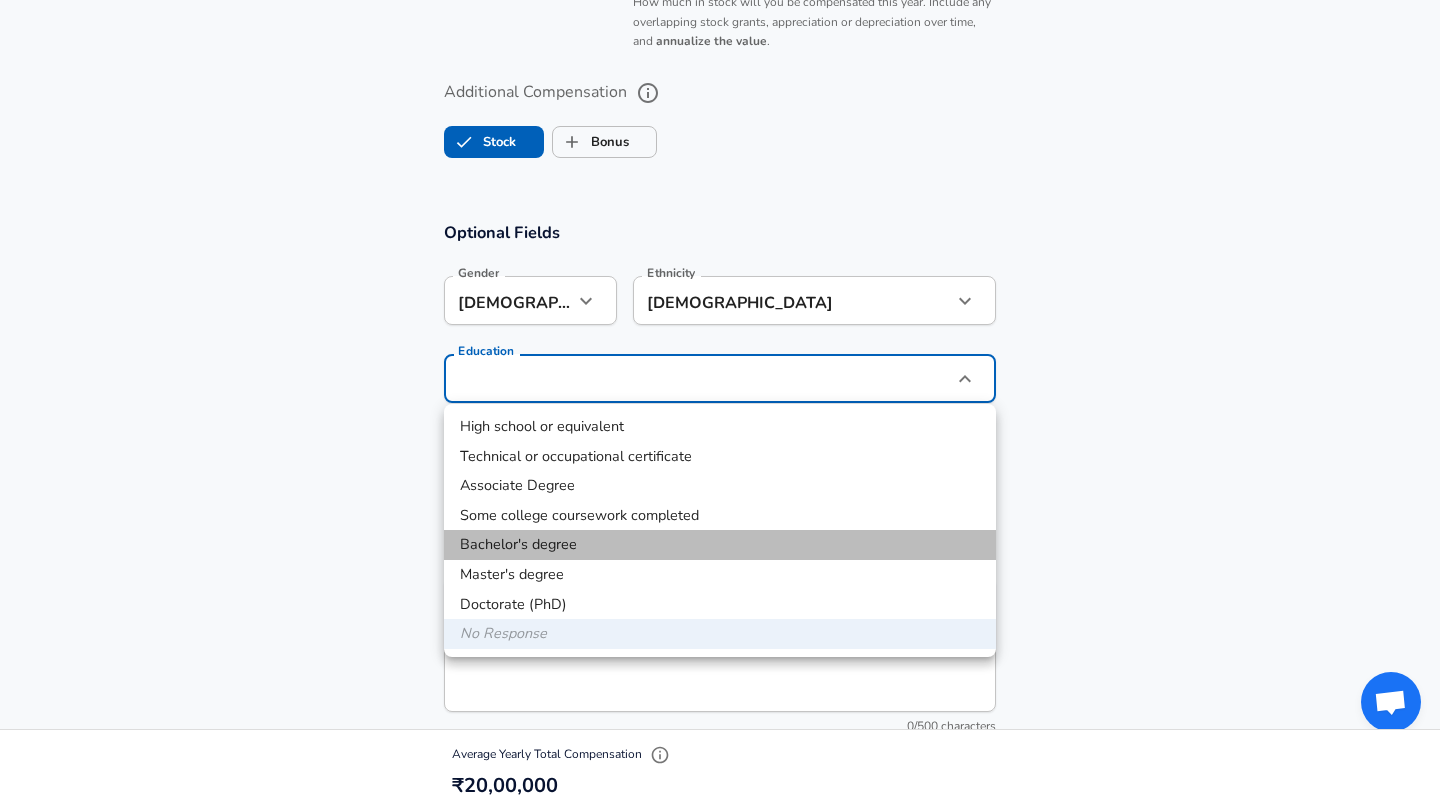 click on "Bachelor's degree" at bounding box center [720, 545] 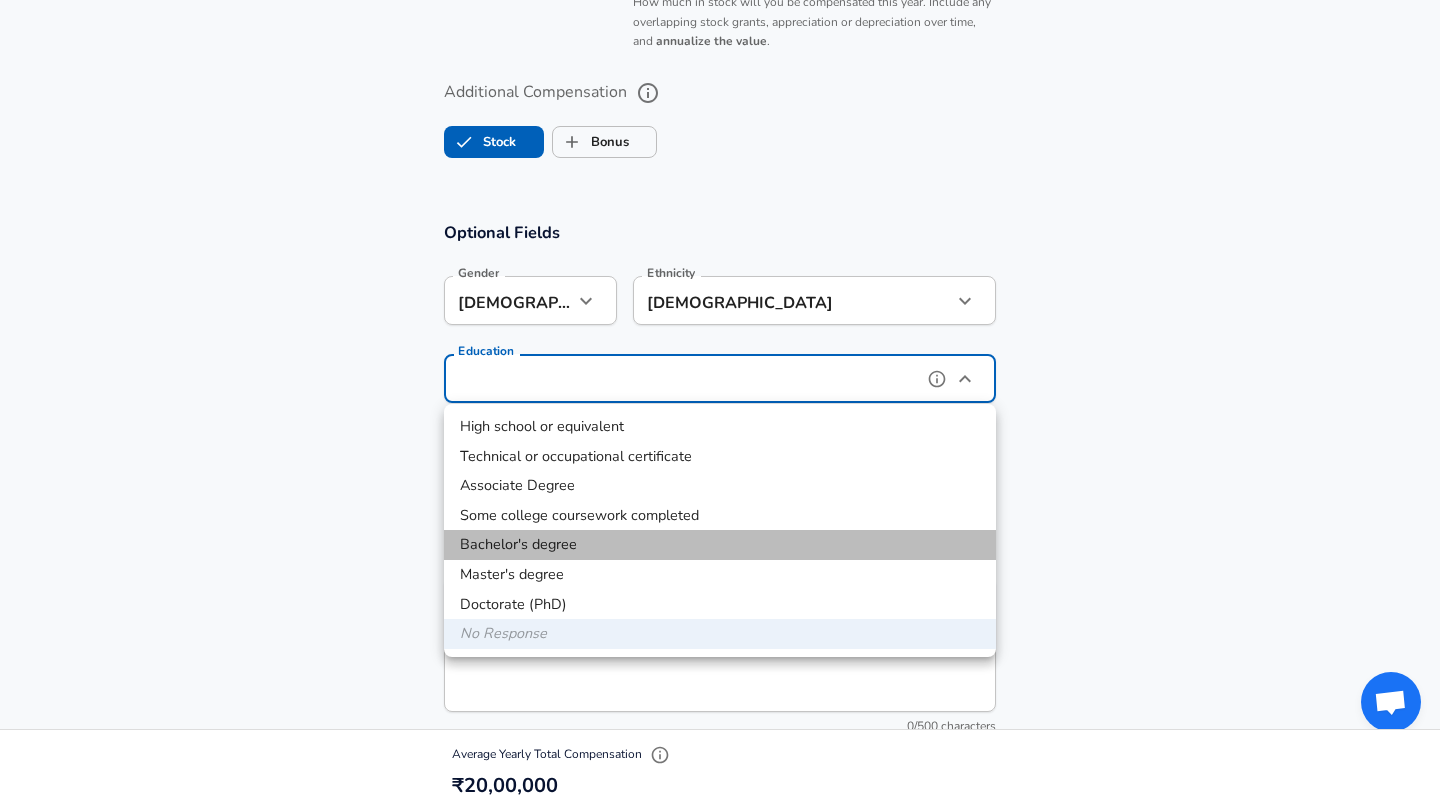 type on "Bachelors degree" 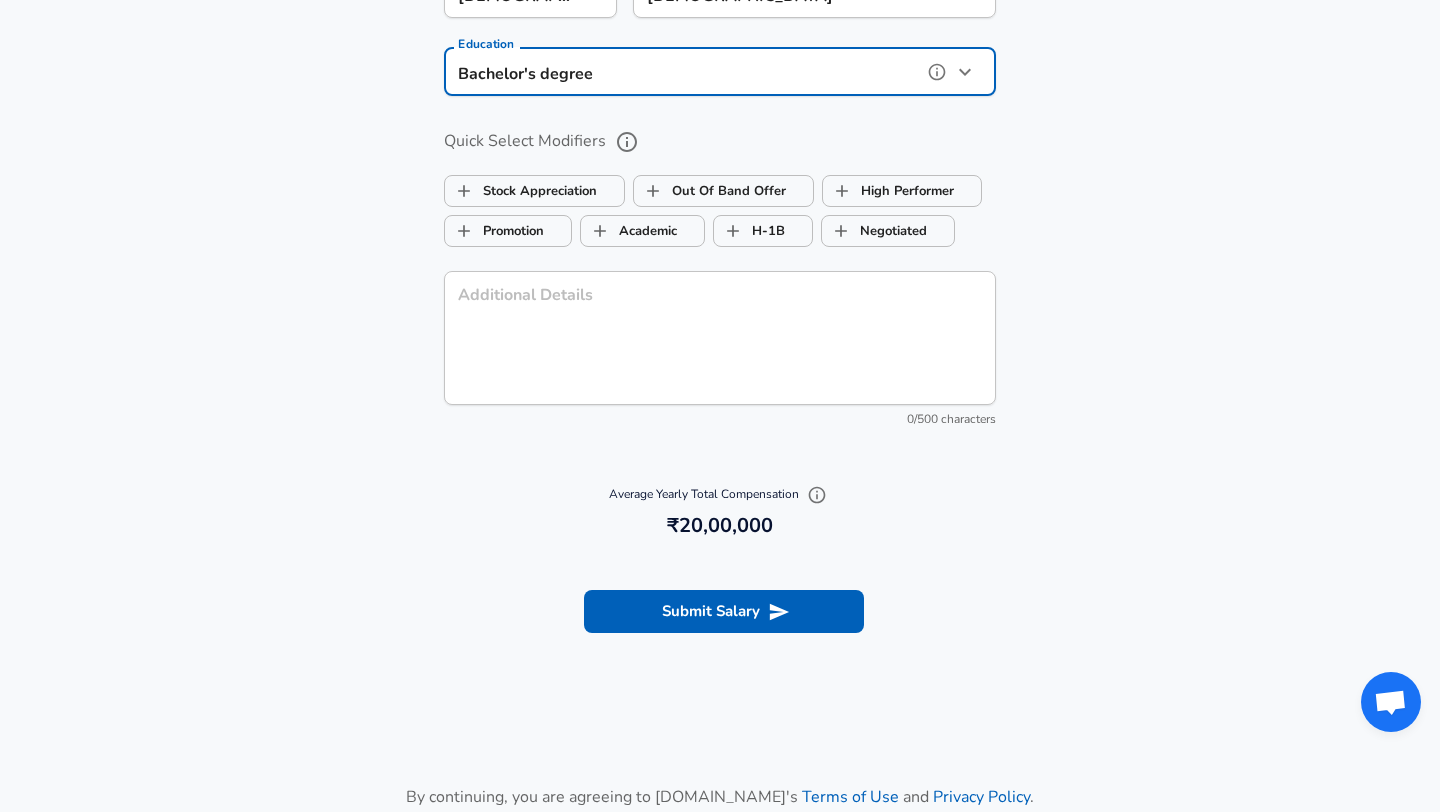 scroll, scrollTop: 2032, scrollLeft: 0, axis: vertical 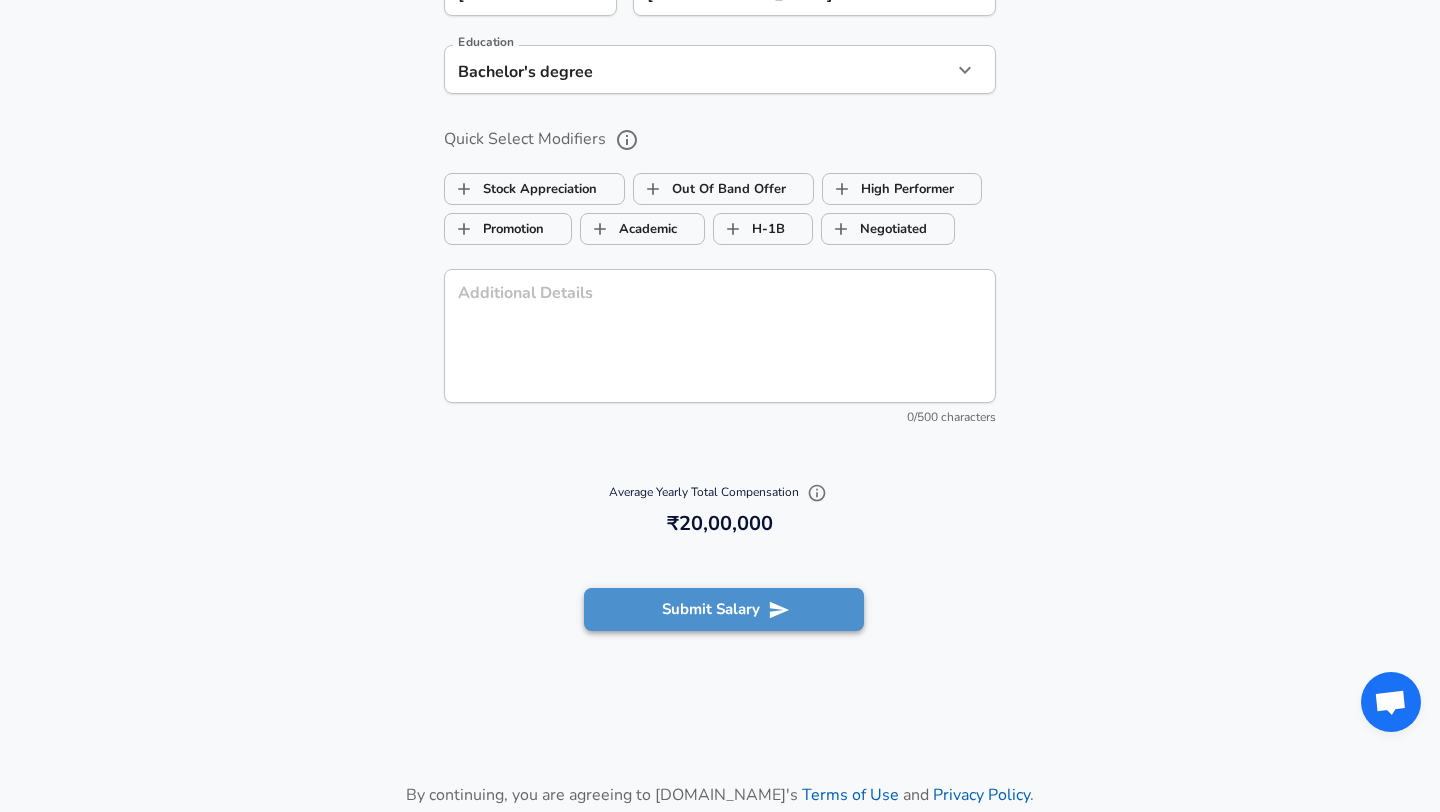 click on "Submit Salary" at bounding box center (724, 609) 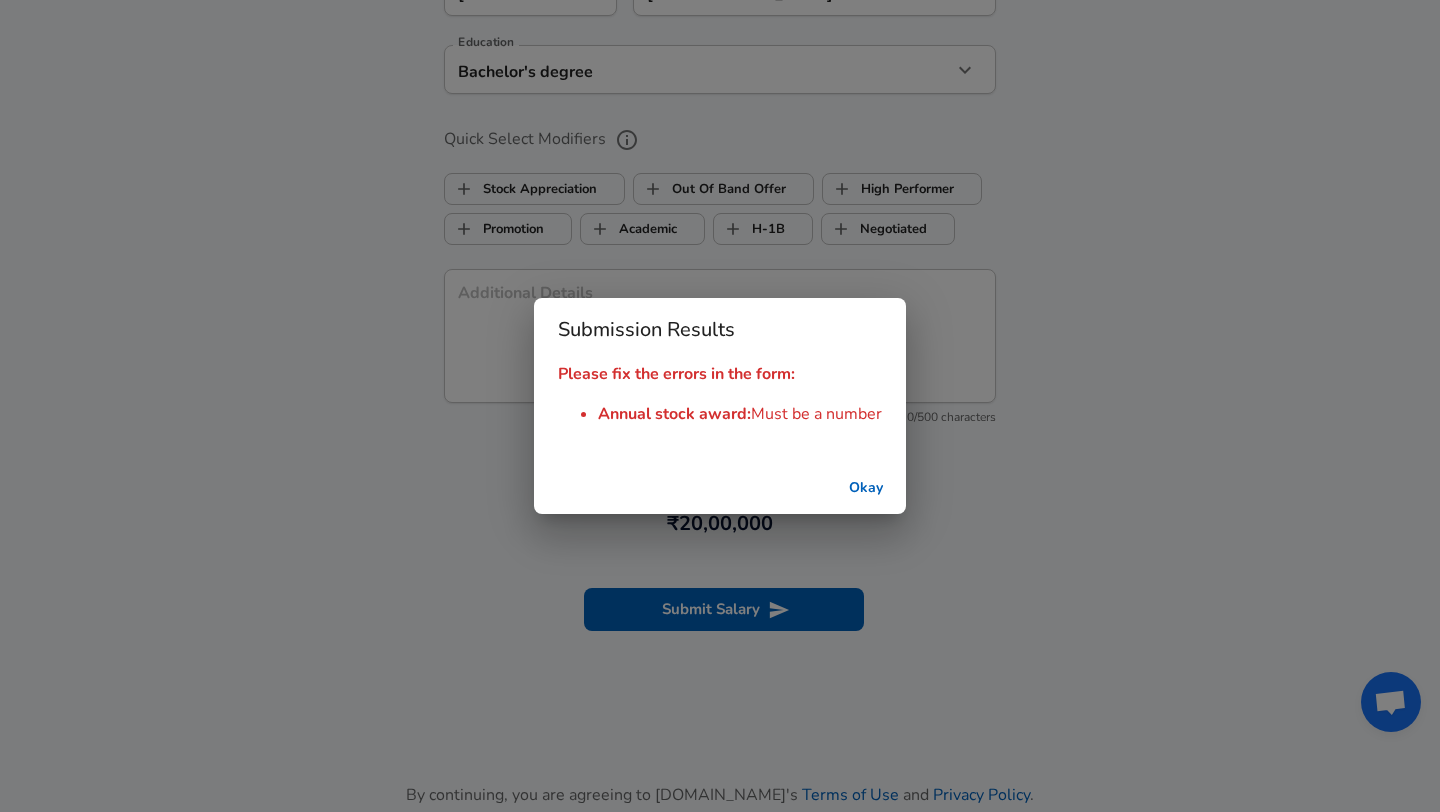 click on "Okay" at bounding box center (866, 488) 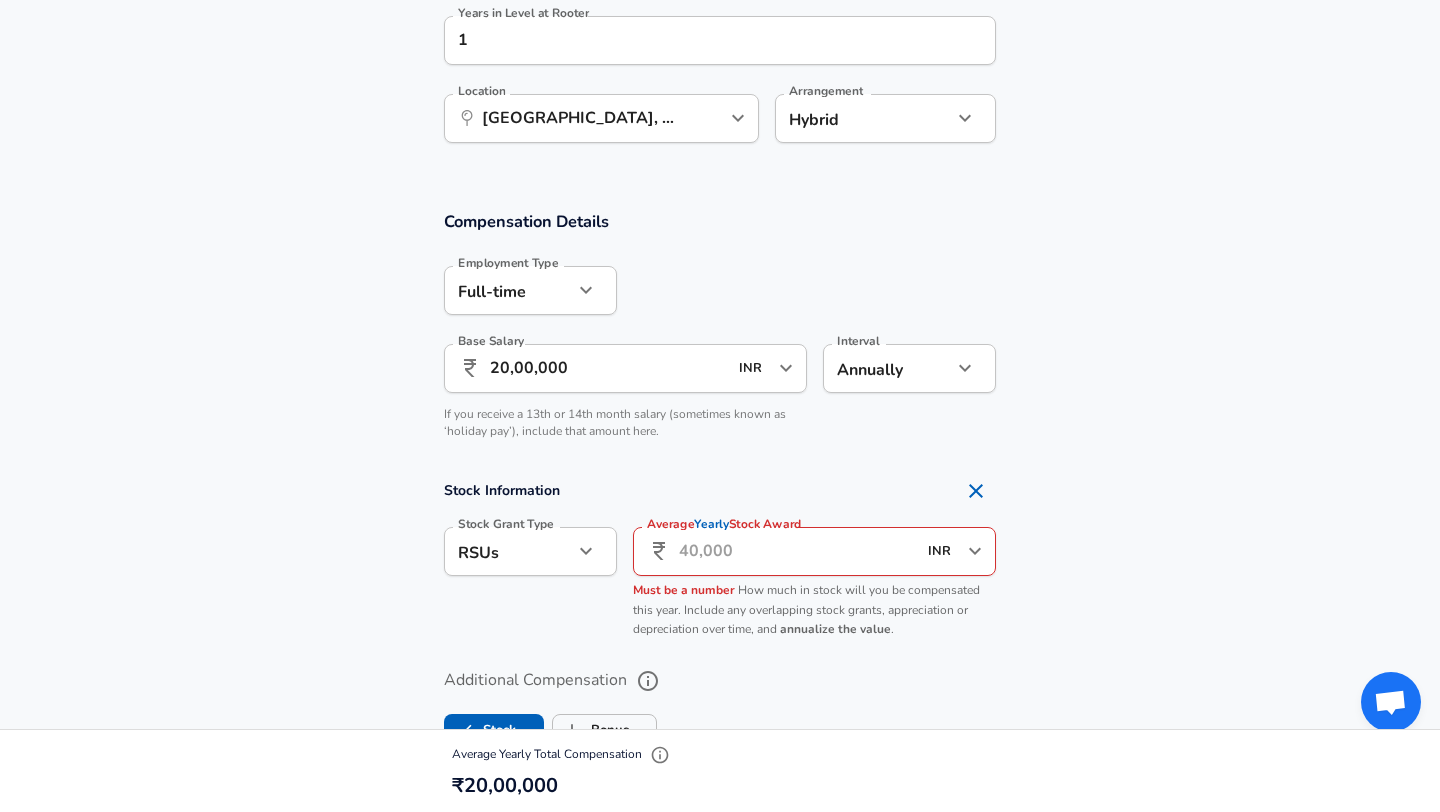 scroll, scrollTop: 1150, scrollLeft: 0, axis: vertical 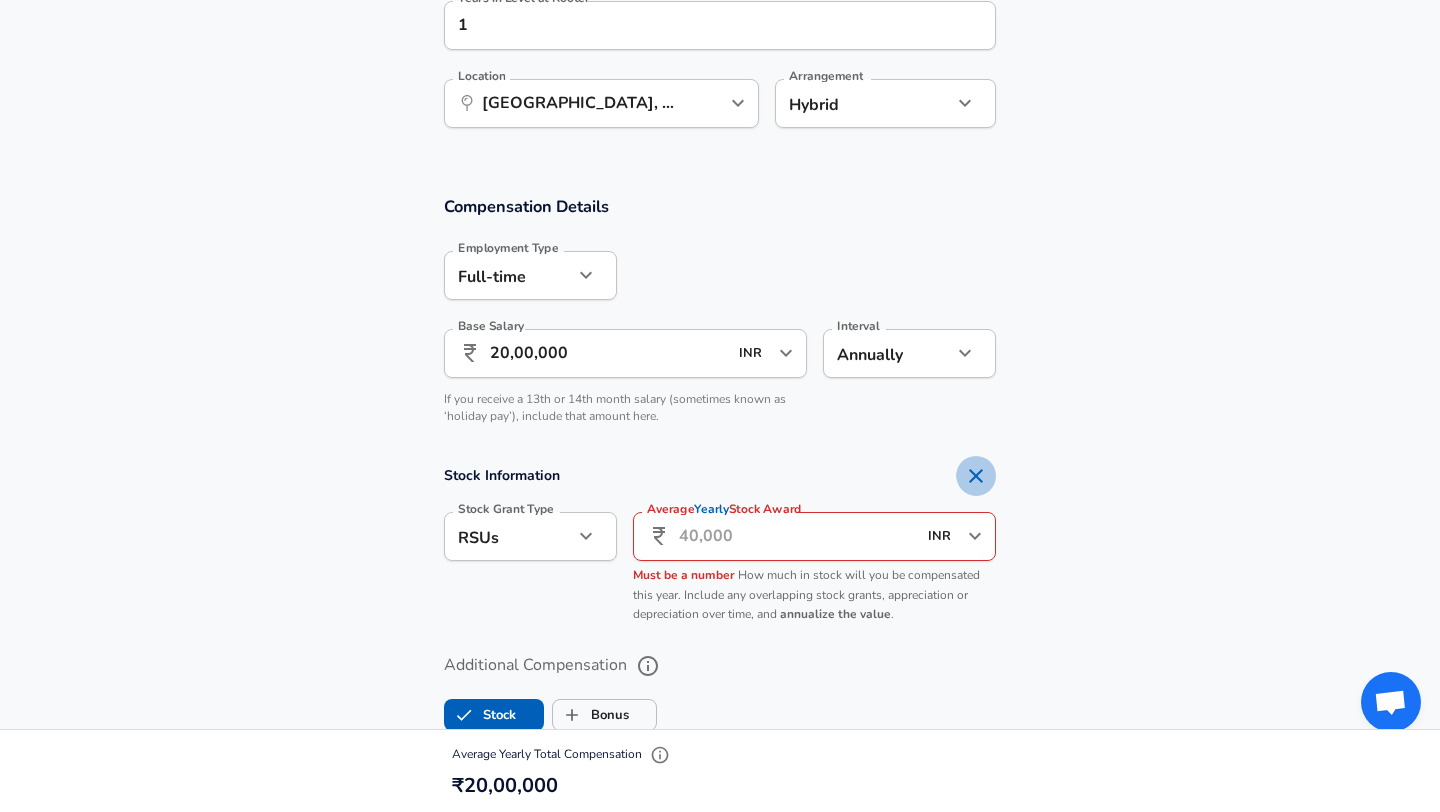 click 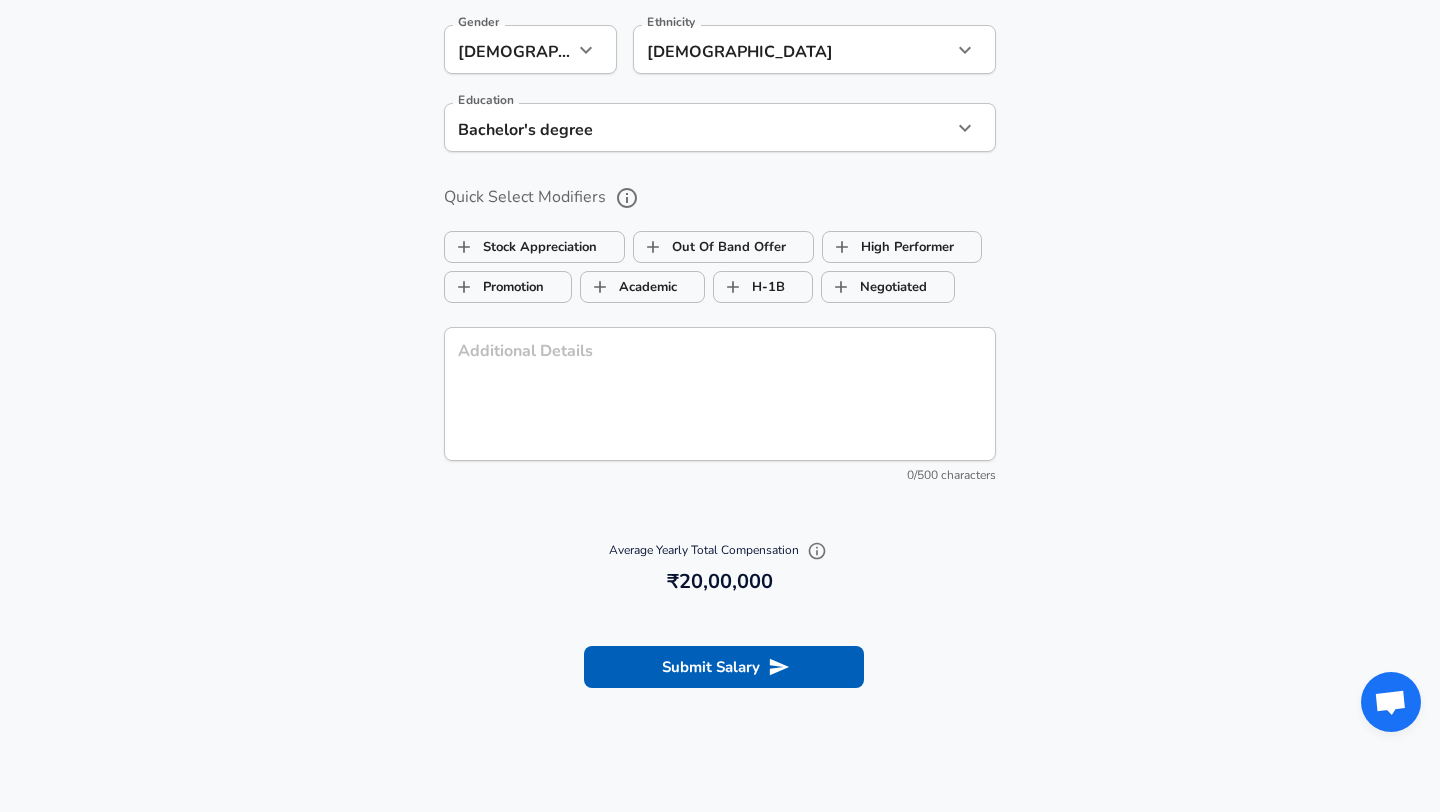 scroll, scrollTop: 1779, scrollLeft: 0, axis: vertical 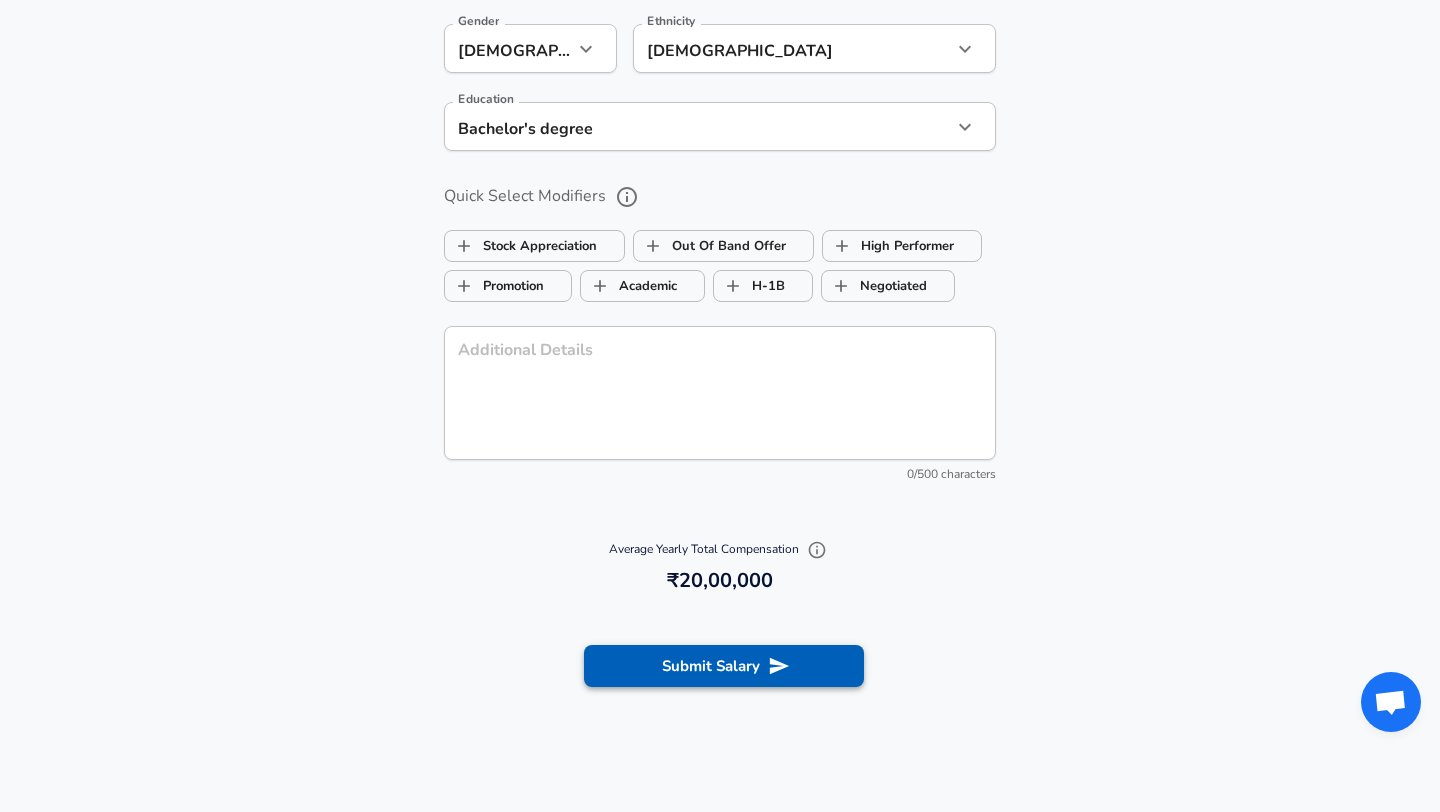 click on "Submit Salary" at bounding box center (724, 666) 